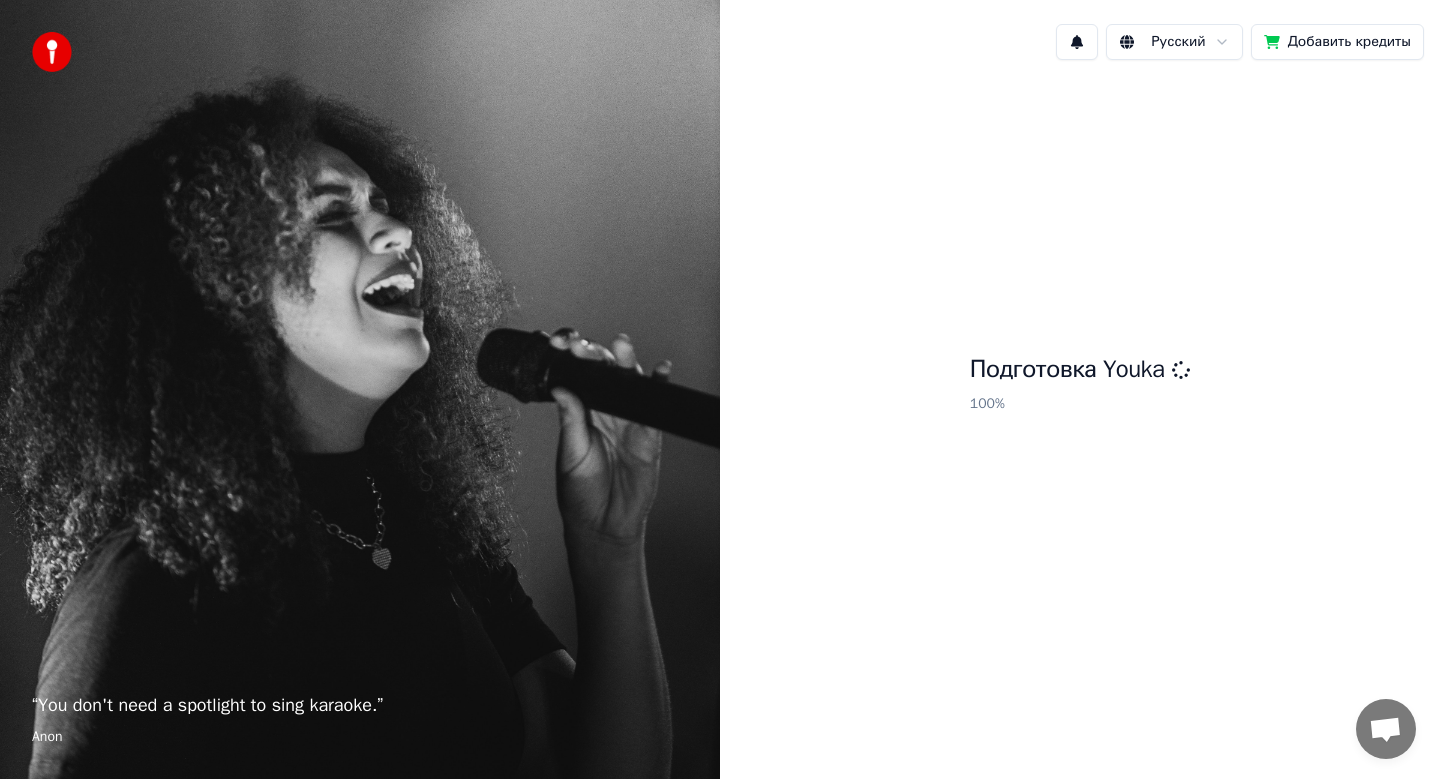 scroll, scrollTop: 0, scrollLeft: 0, axis: both 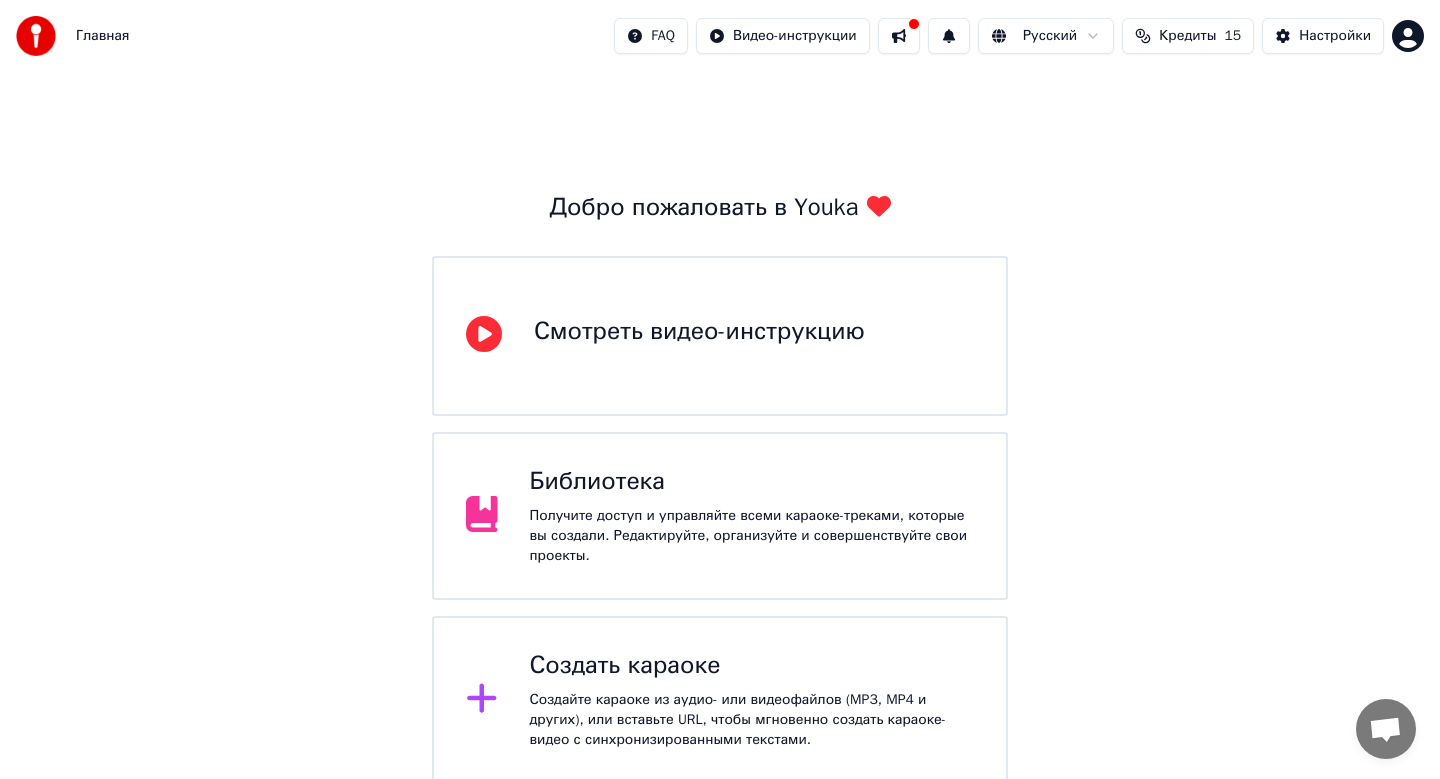 click on "Создать караоке" at bounding box center (752, 666) 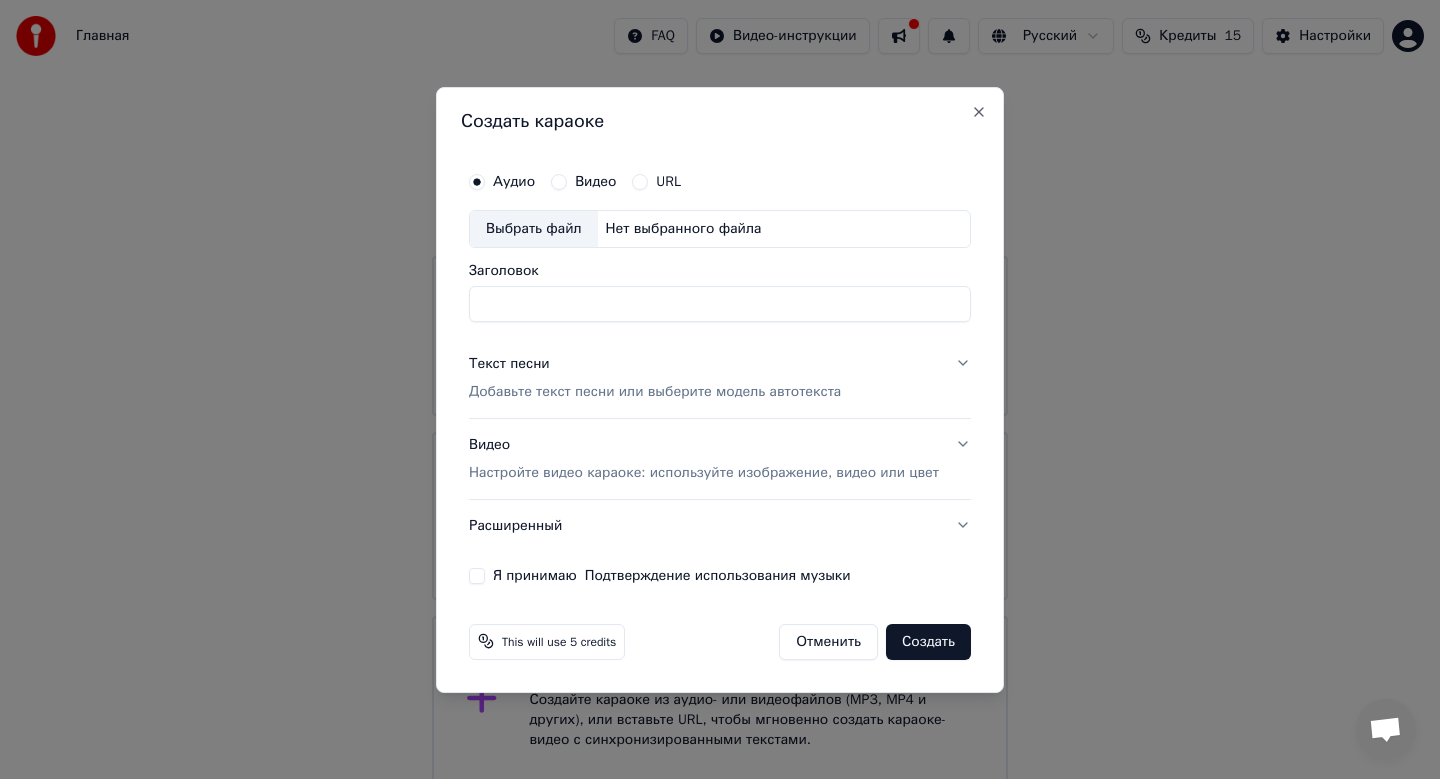 click on "Заголовок" at bounding box center (720, 304) 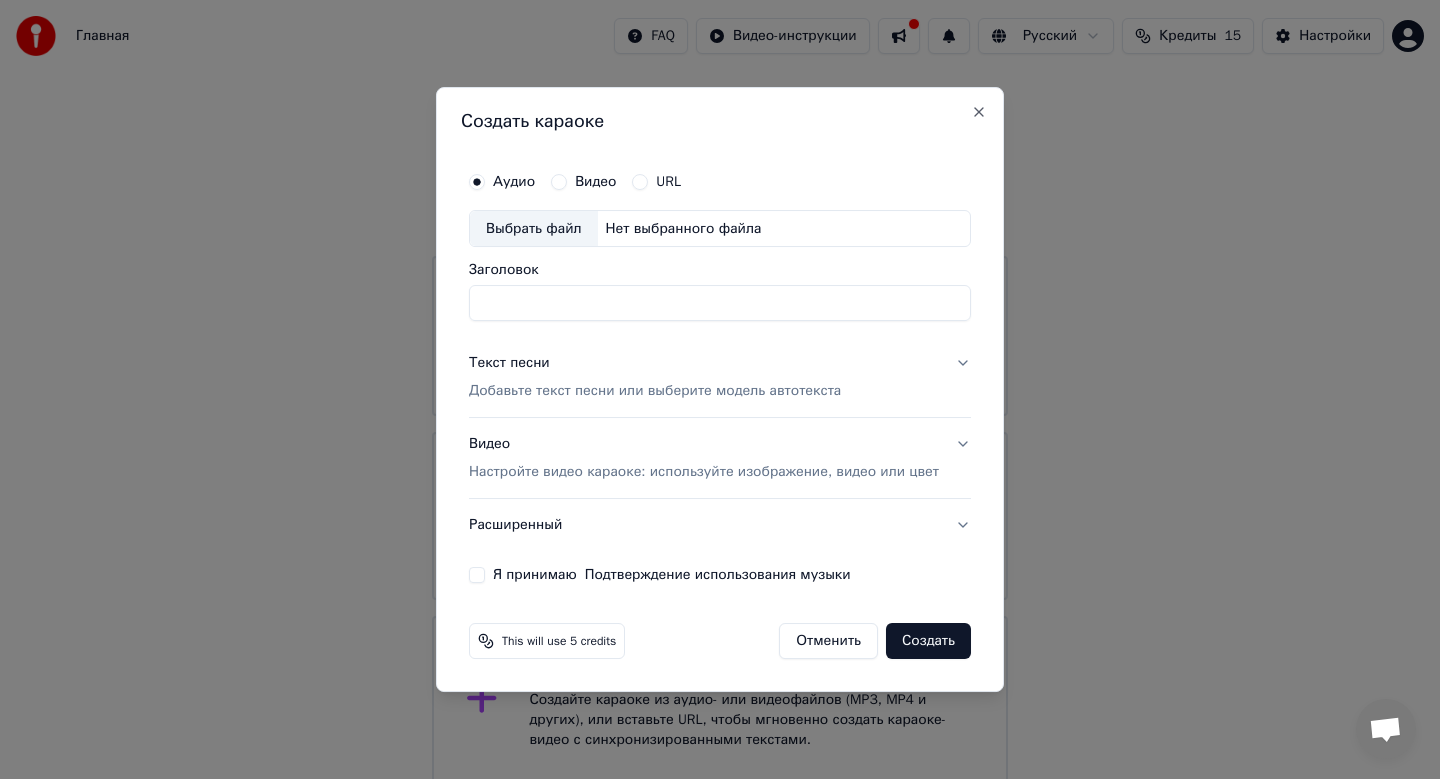 click on "Выбрать файл" at bounding box center (534, 229) 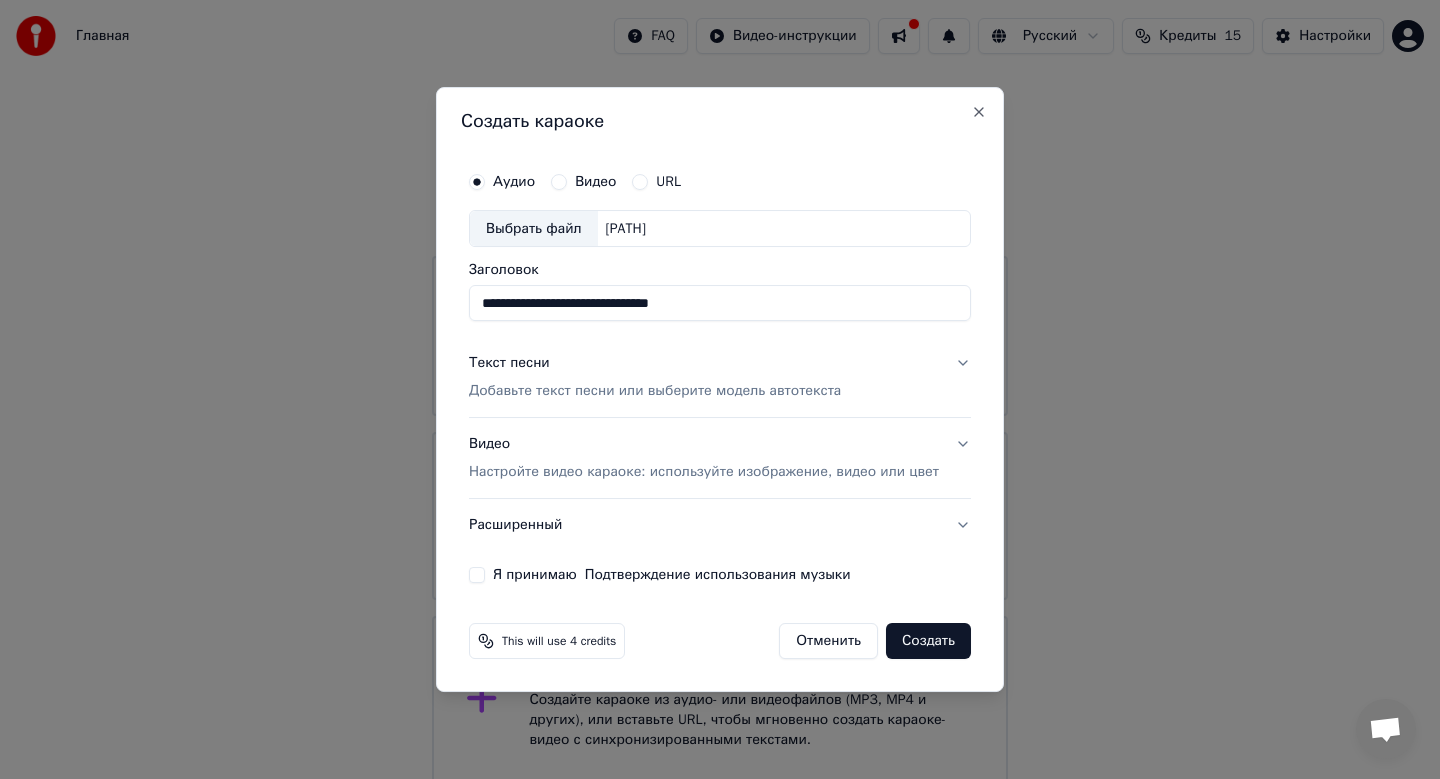drag, startPoint x: 745, startPoint y: 297, endPoint x: 406, endPoint y: 292, distance: 339.03687 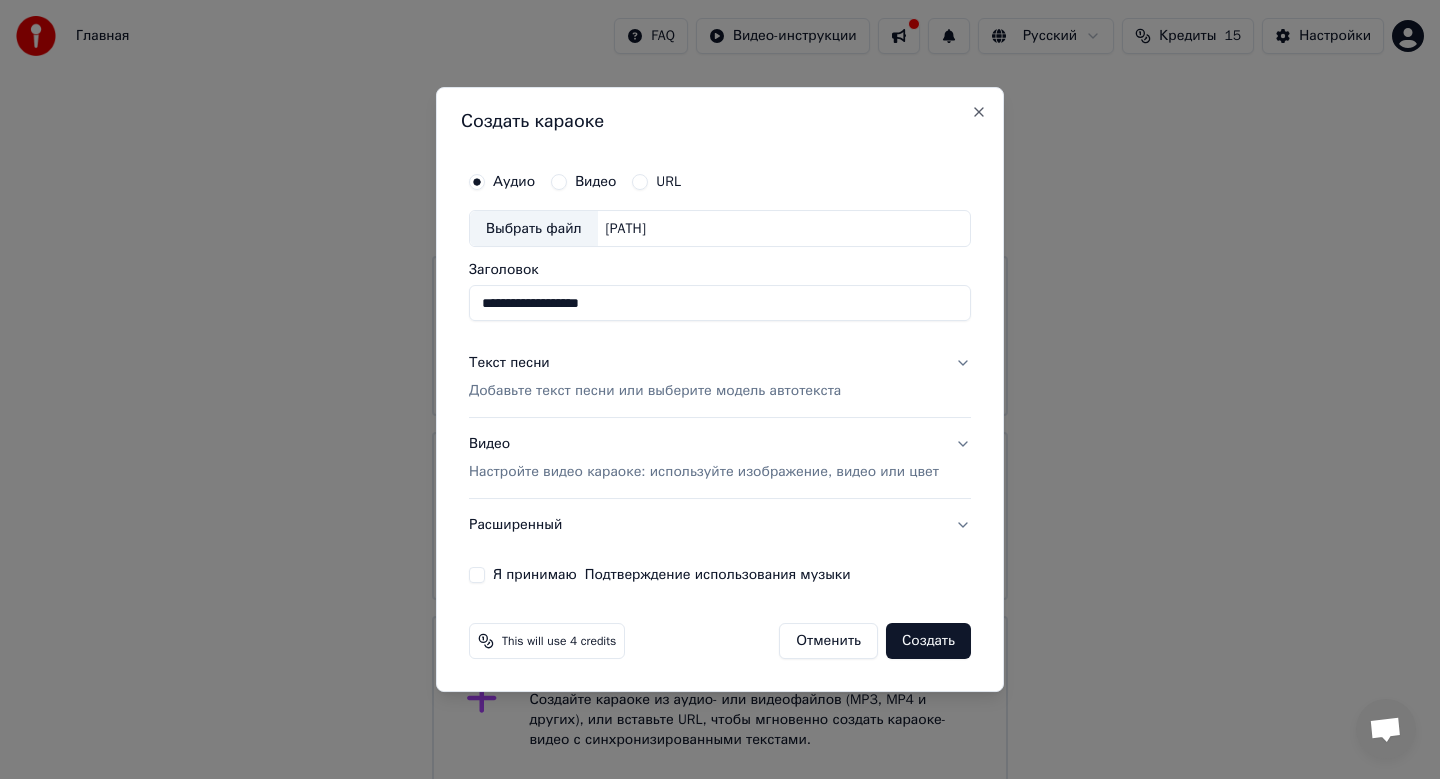type on "**********" 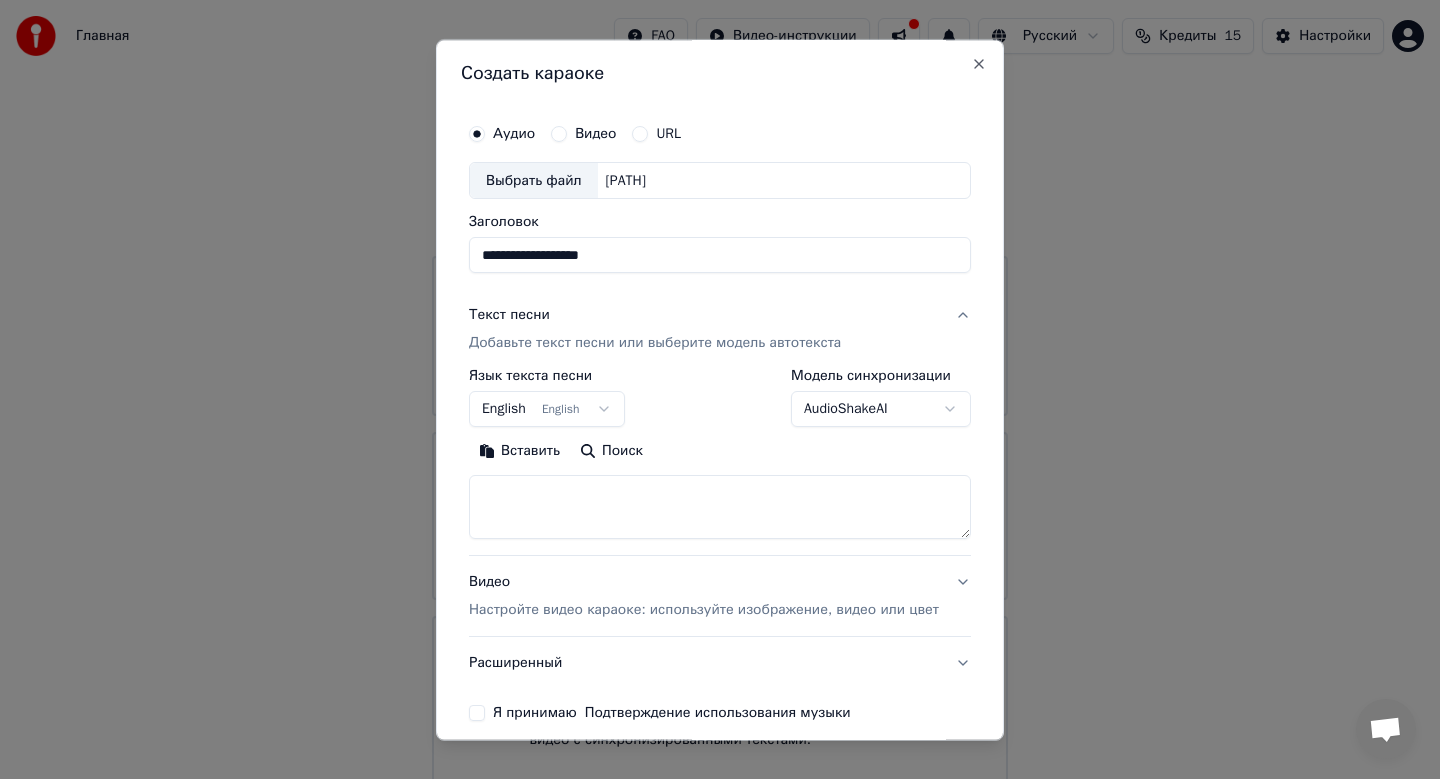 click on "English English" at bounding box center [547, 410] 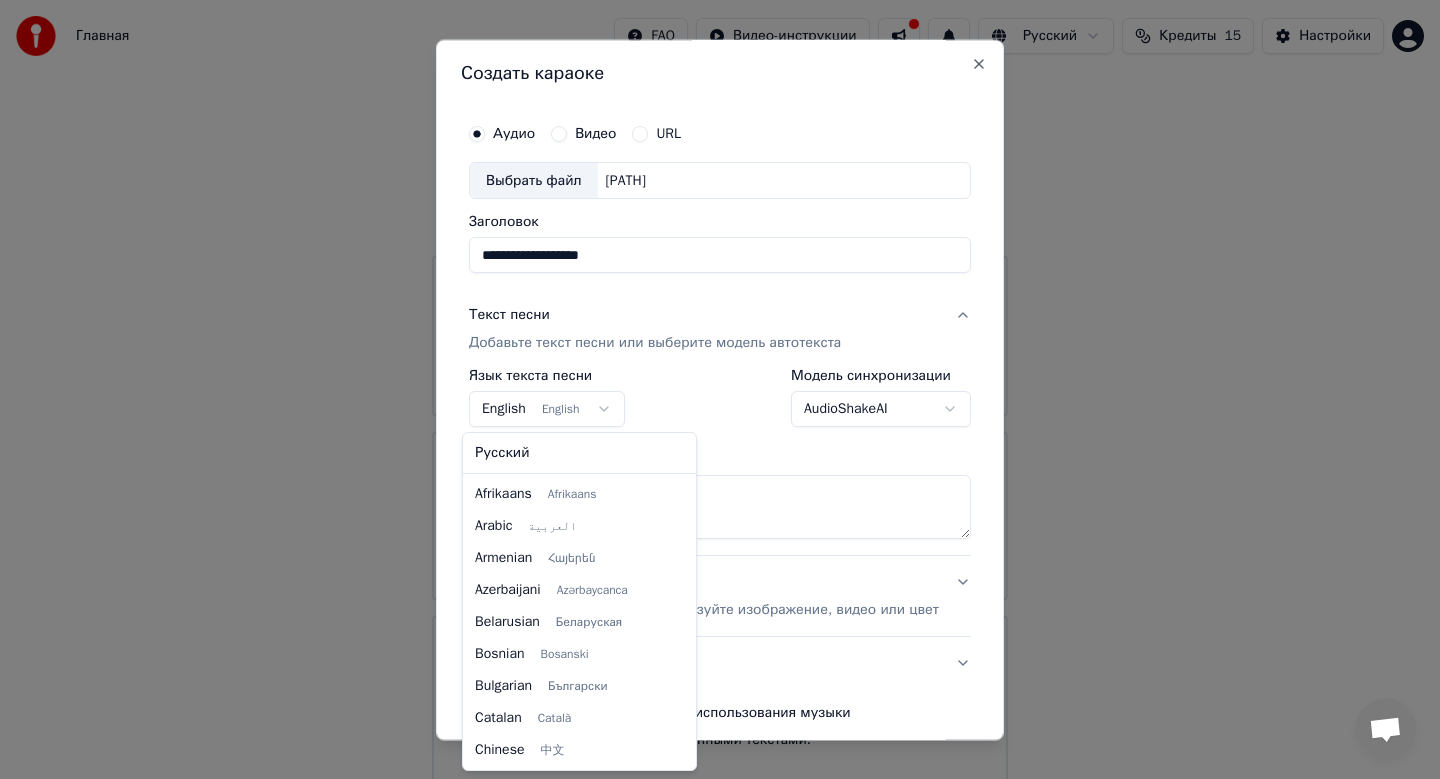 scroll, scrollTop: 160, scrollLeft: 0, axis: vertical 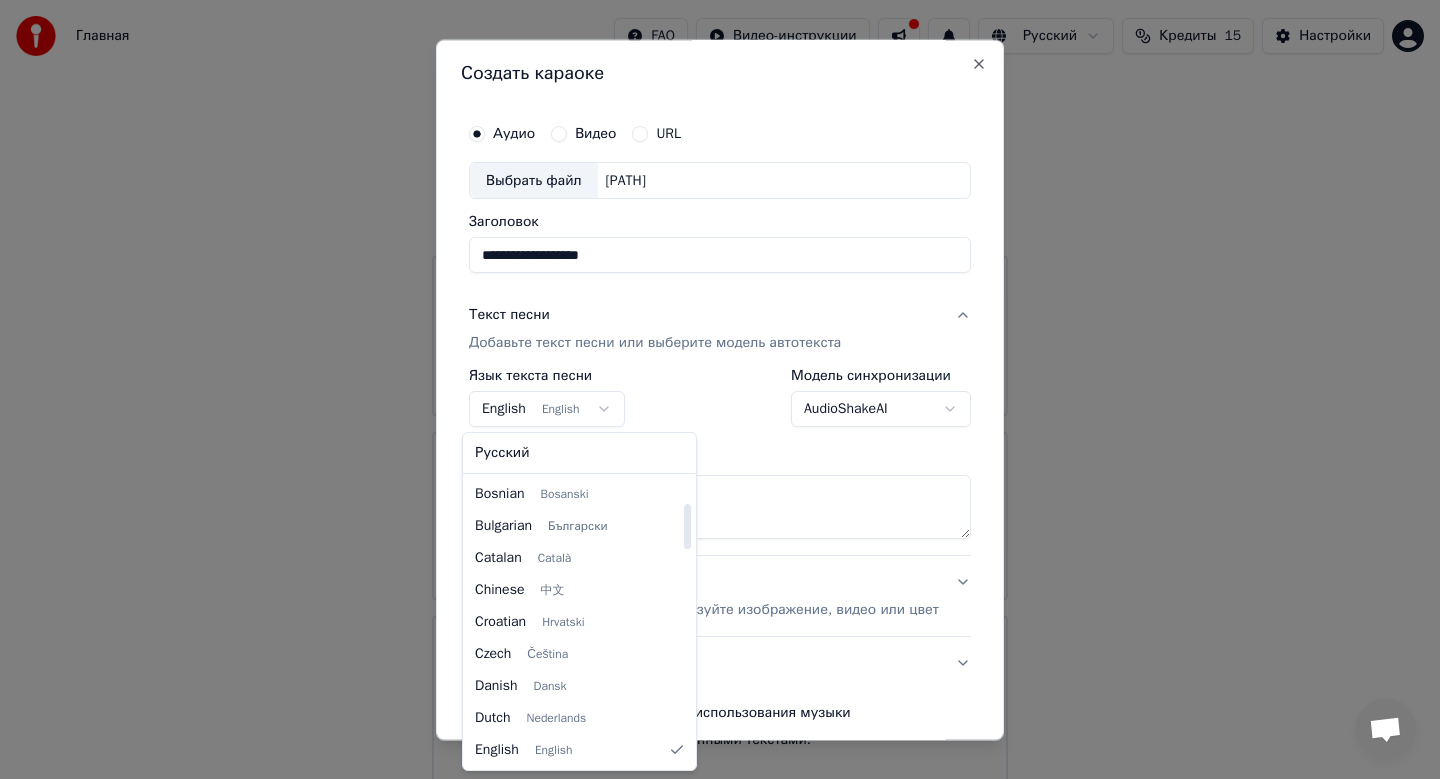 select on "**" 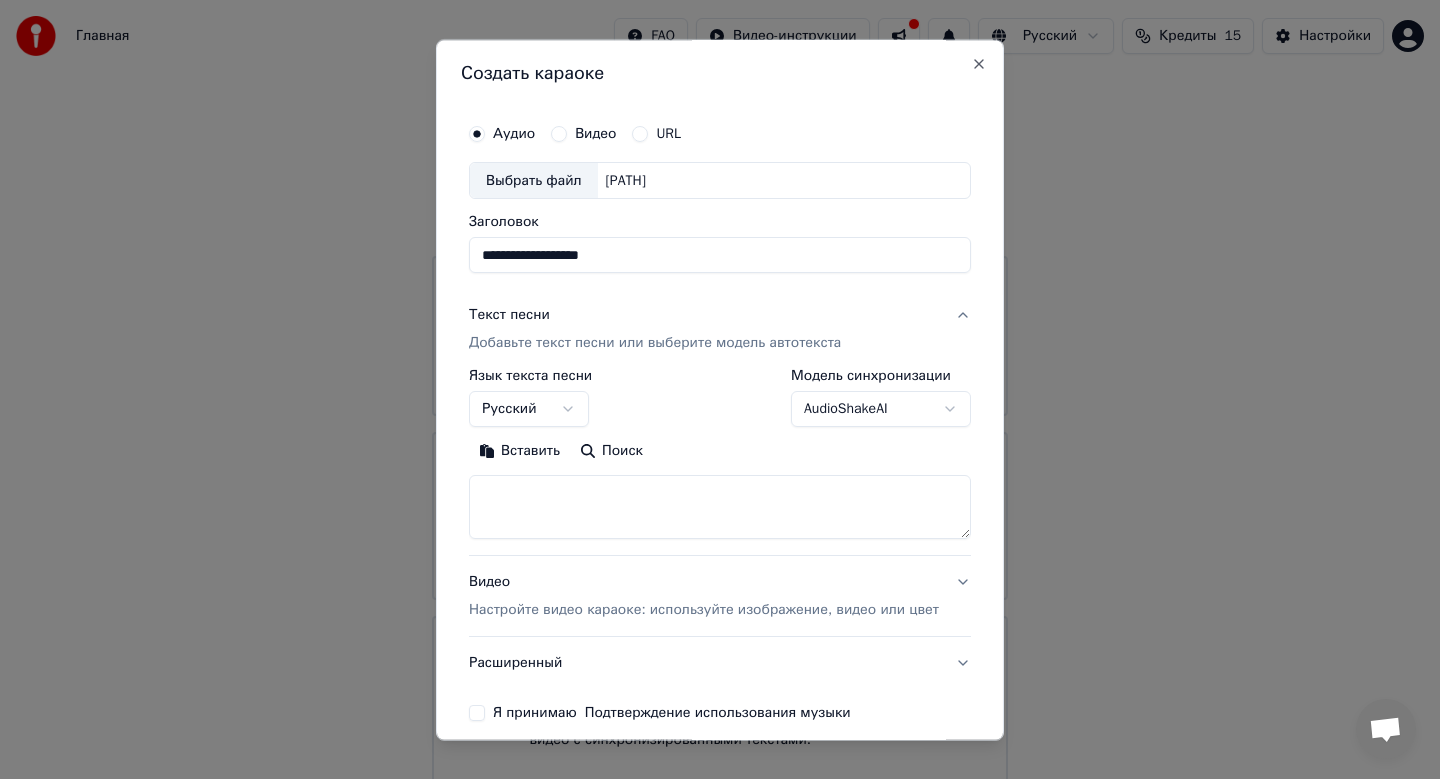 click at bounding box center [720, 508] 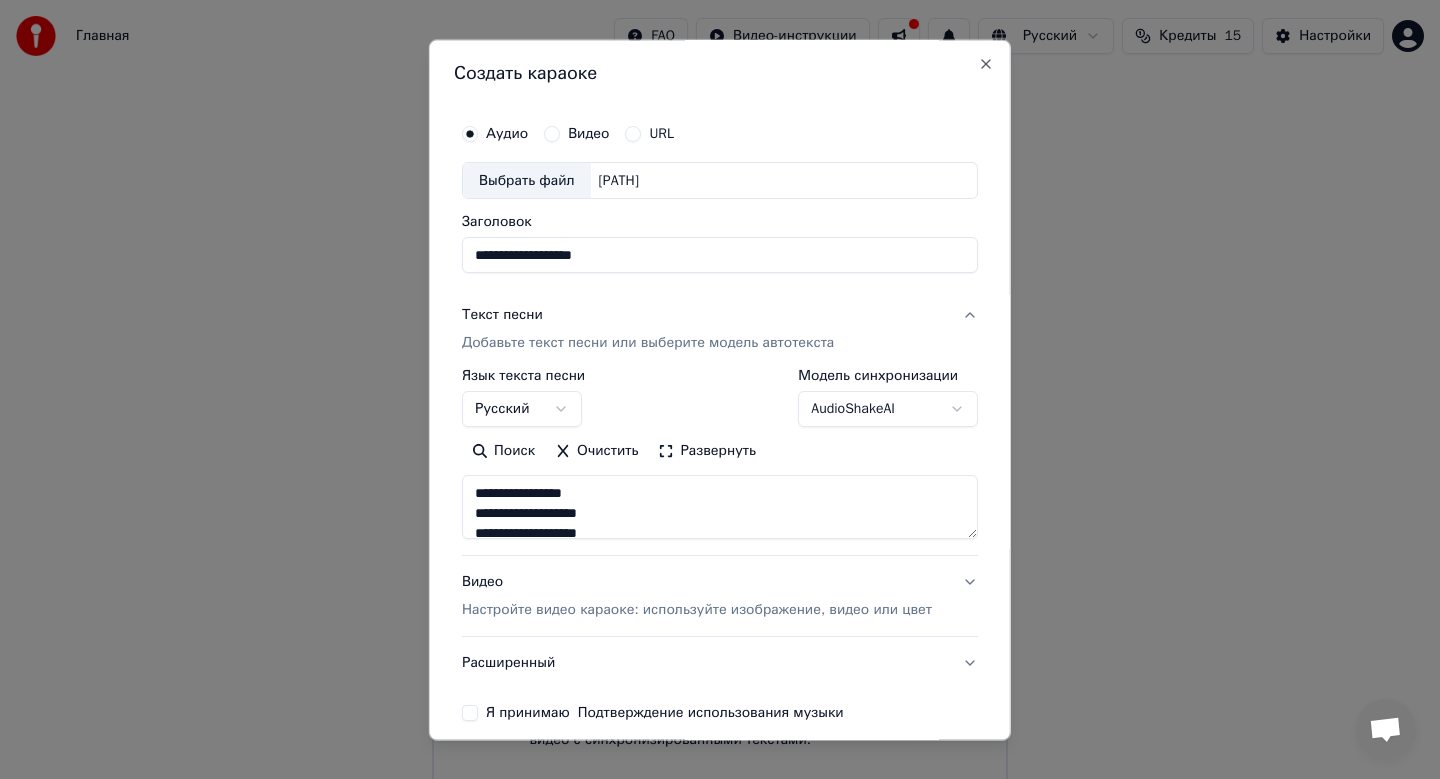 click on "Видео Настройте видео караоке: используйте изображение, видео или цвет" at bounding box center (720, 597) 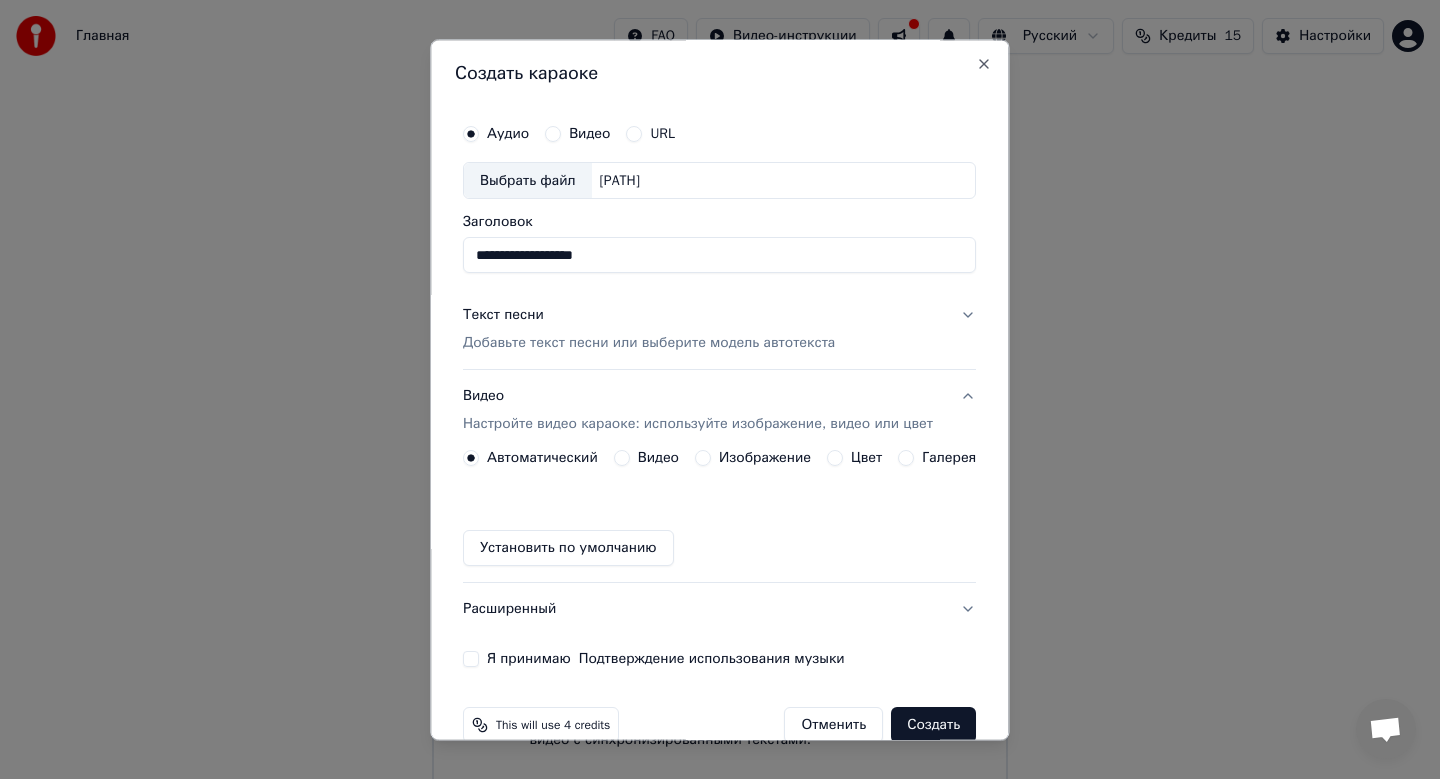 click on "Изображение" at bounding box center [703, 459] 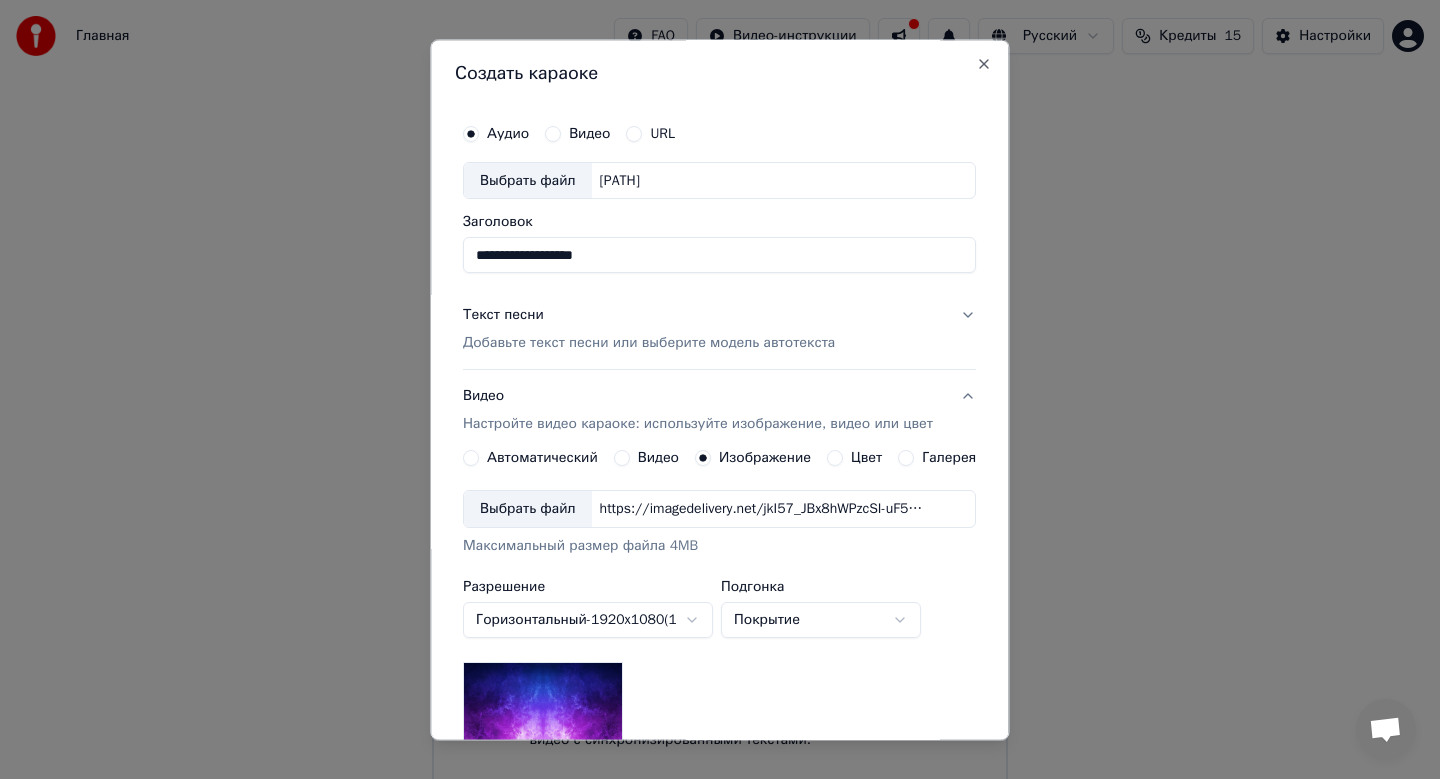 click on "Выбрать файл" at bounding box center [528, 510] 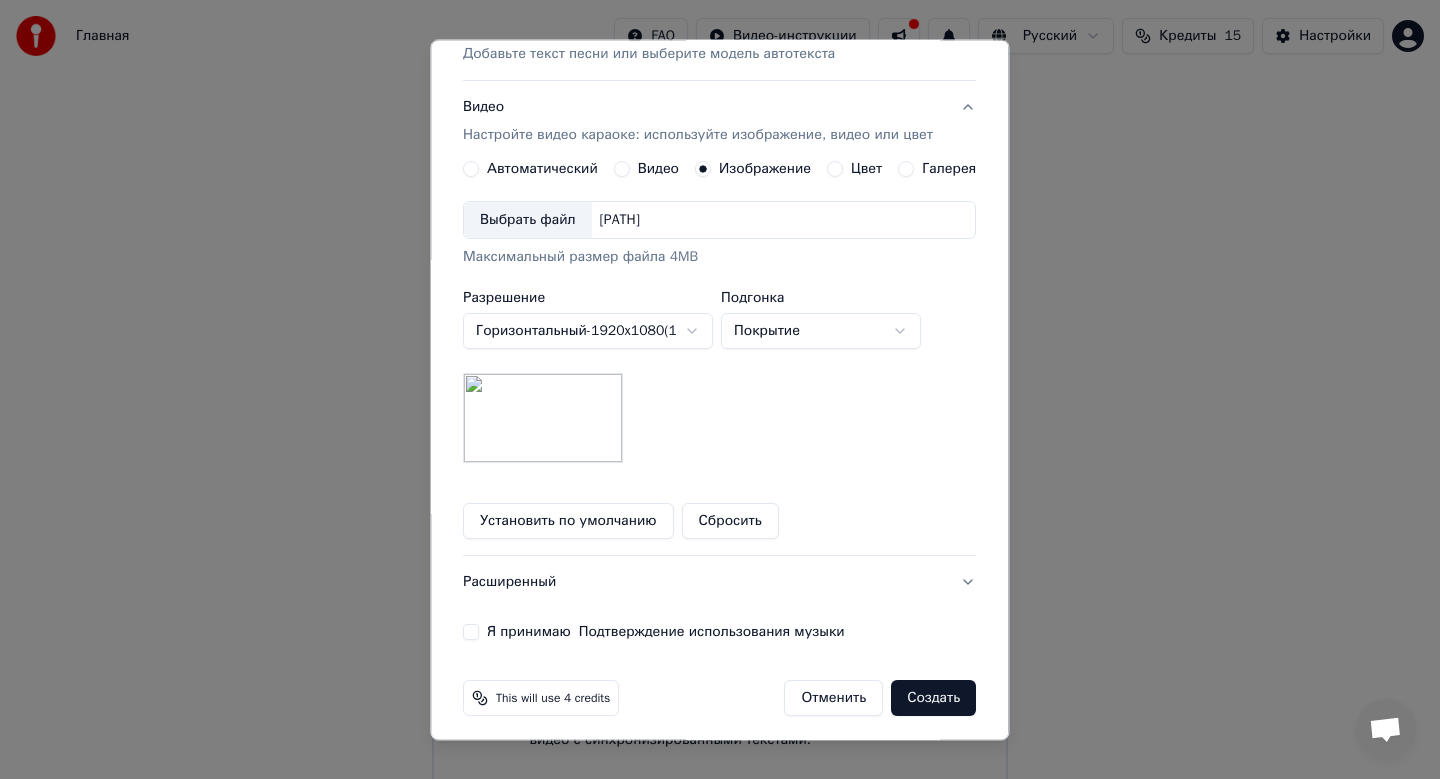 scroll, scrollTop: 299, scrollLeft: 0, axis: vertical 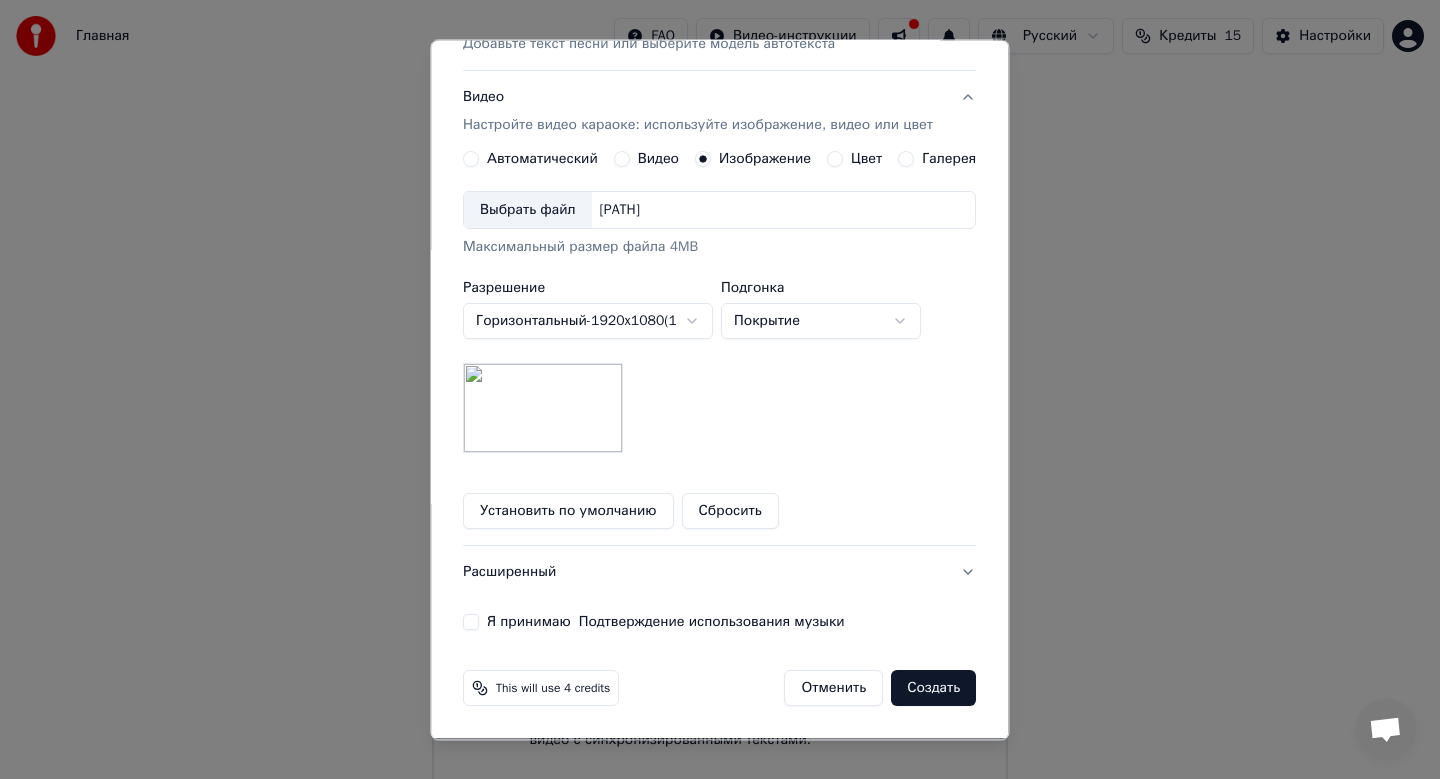 click on "Я принимаю   Подтверждение использования музыки" at bounding box center (471, 623) 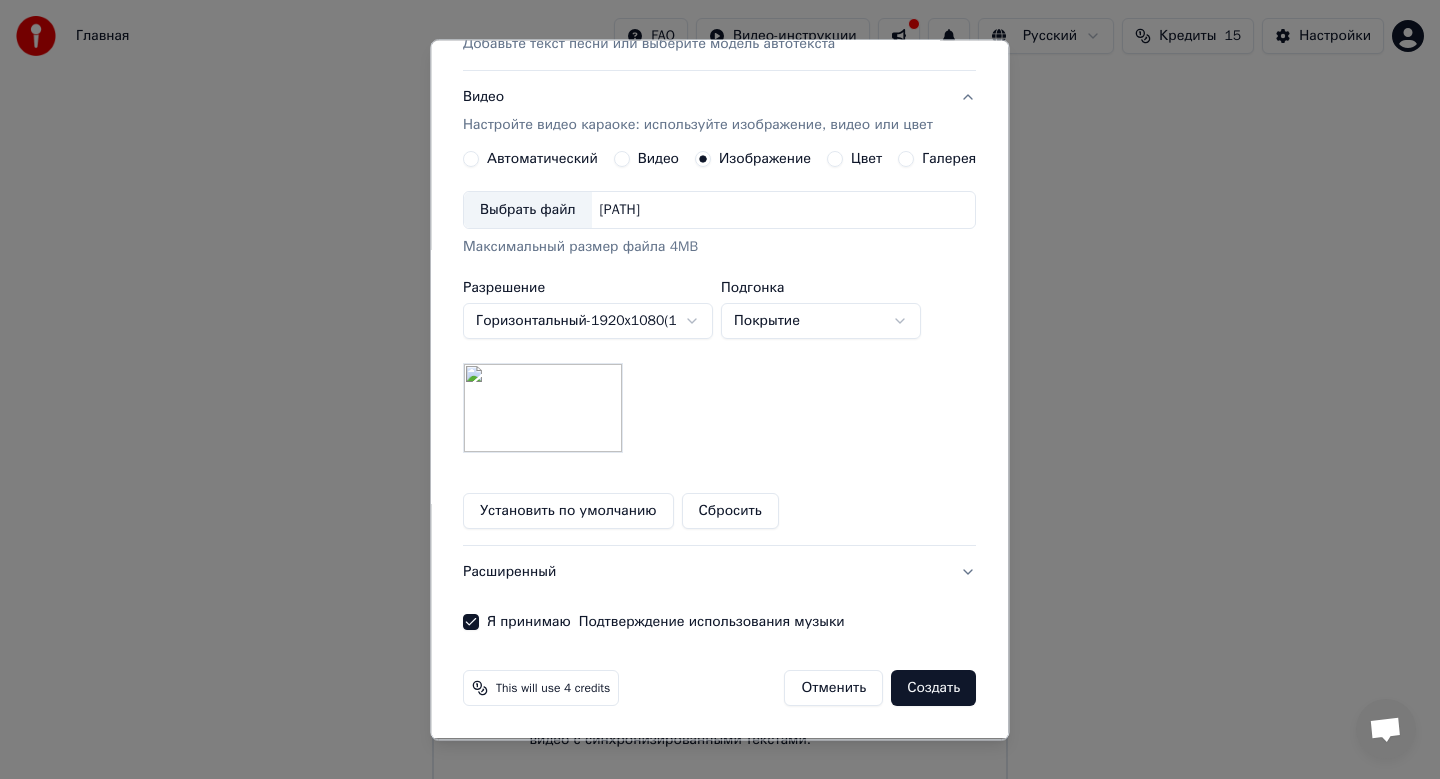 click on "Создать" at bounding box center [934, 689] 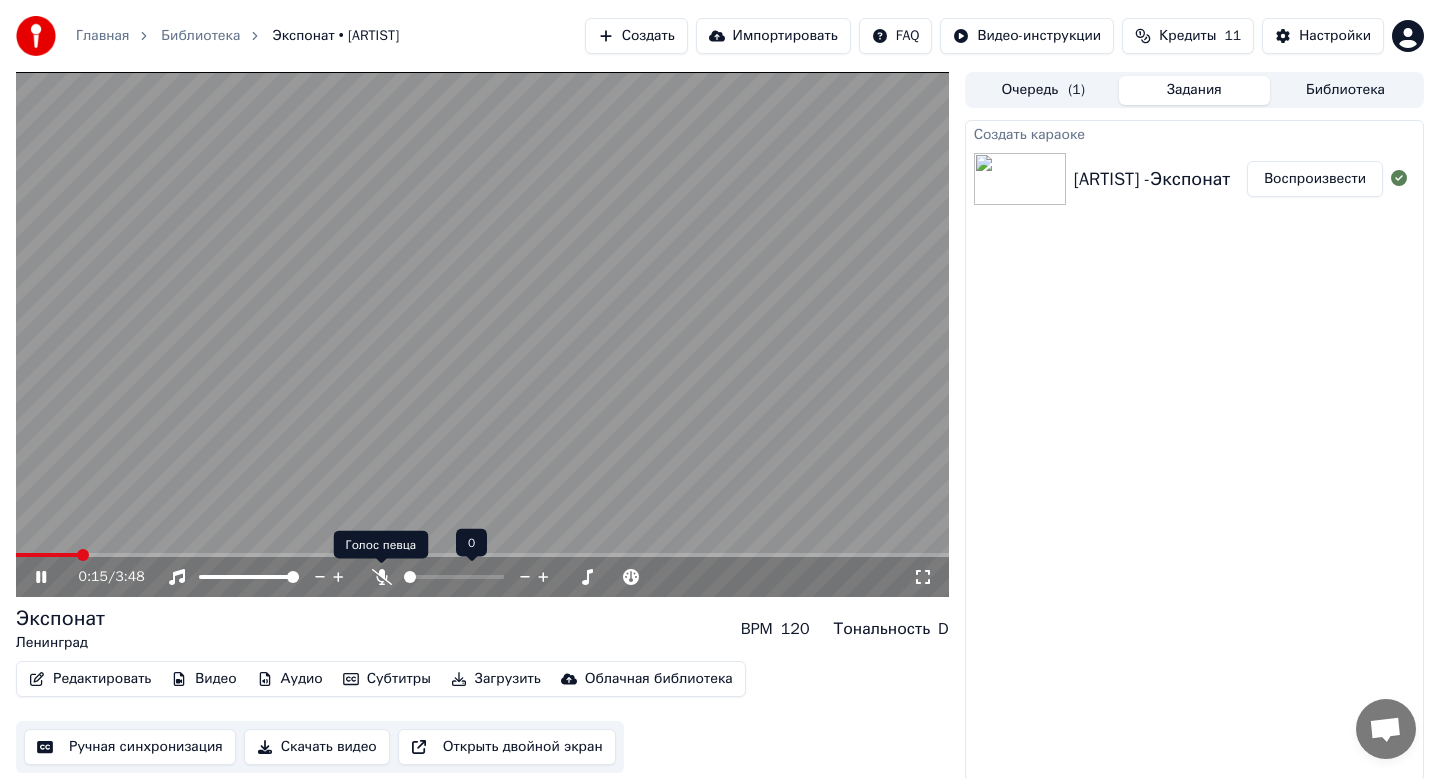 click on "Главная Библиотека Экспонат • [ARTIST] Создать Импортировать FAQ Видео-инструкции Кредиты 11 Настройки 0:15  /  3:48 Экспонат [ARTIST] BPM 120 Тональность D Редактировать Видео Аудио Субтитры Загрузить Облачная библиотека Ручная синхронизация Скачать видео Открыть двойной экран Очередь ( 1 ) Задания Библиотека Создать караоке [ARTIST] -Экспонат Воспроизвести 0 0 Голос певца Голос певца" at bounding box center (720, 389) 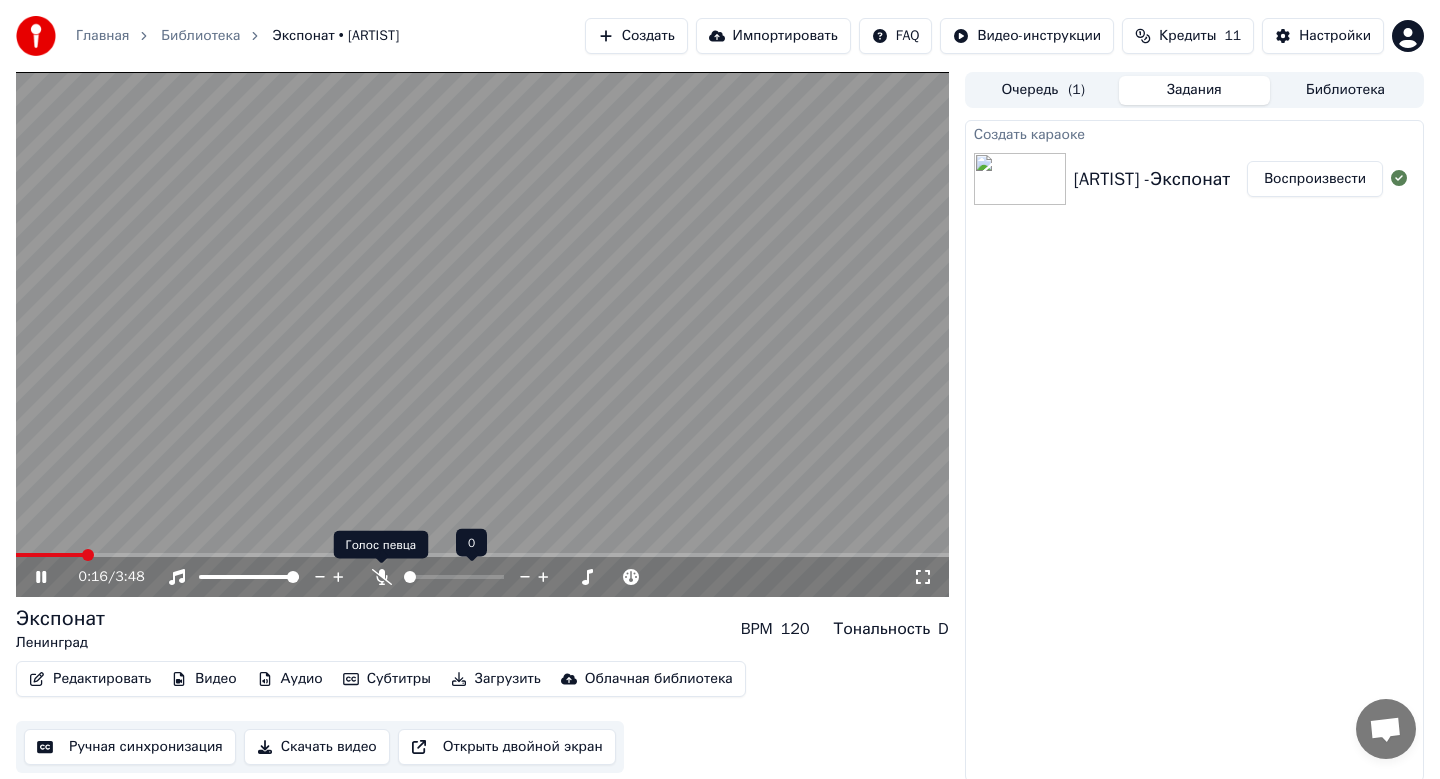 click 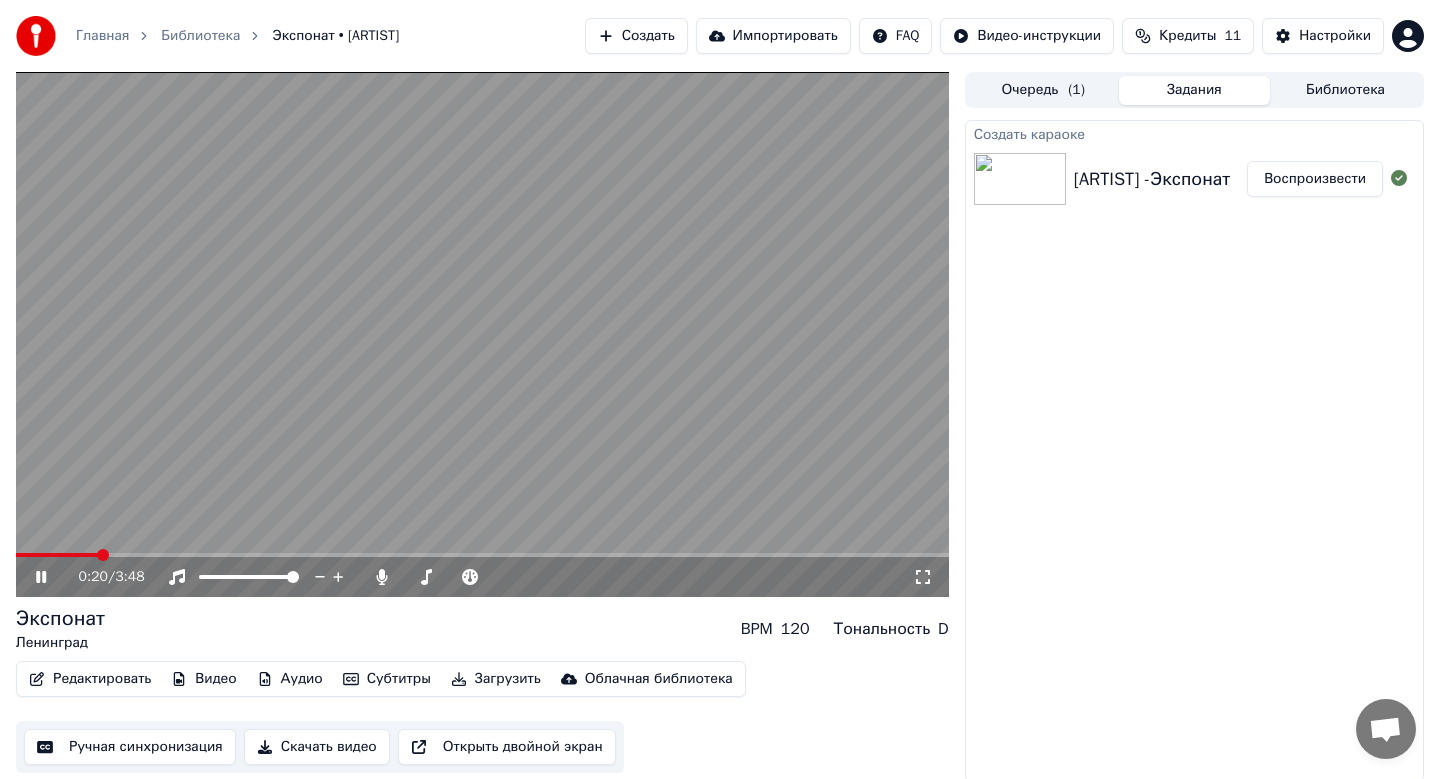click on "Скачать видео" at bounding box center (317, 747) 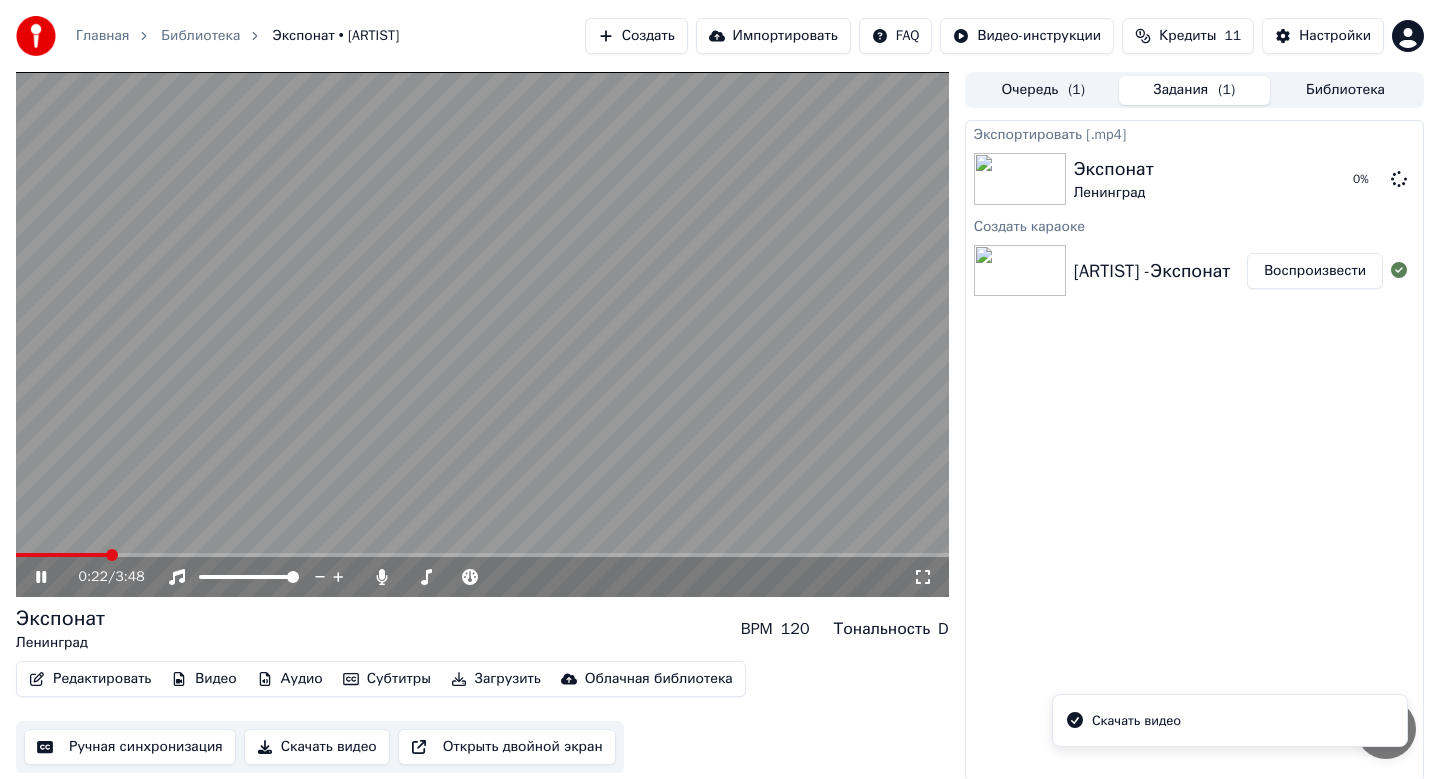 click on "0:22  /  3:48" at bounding box center (482, 577) 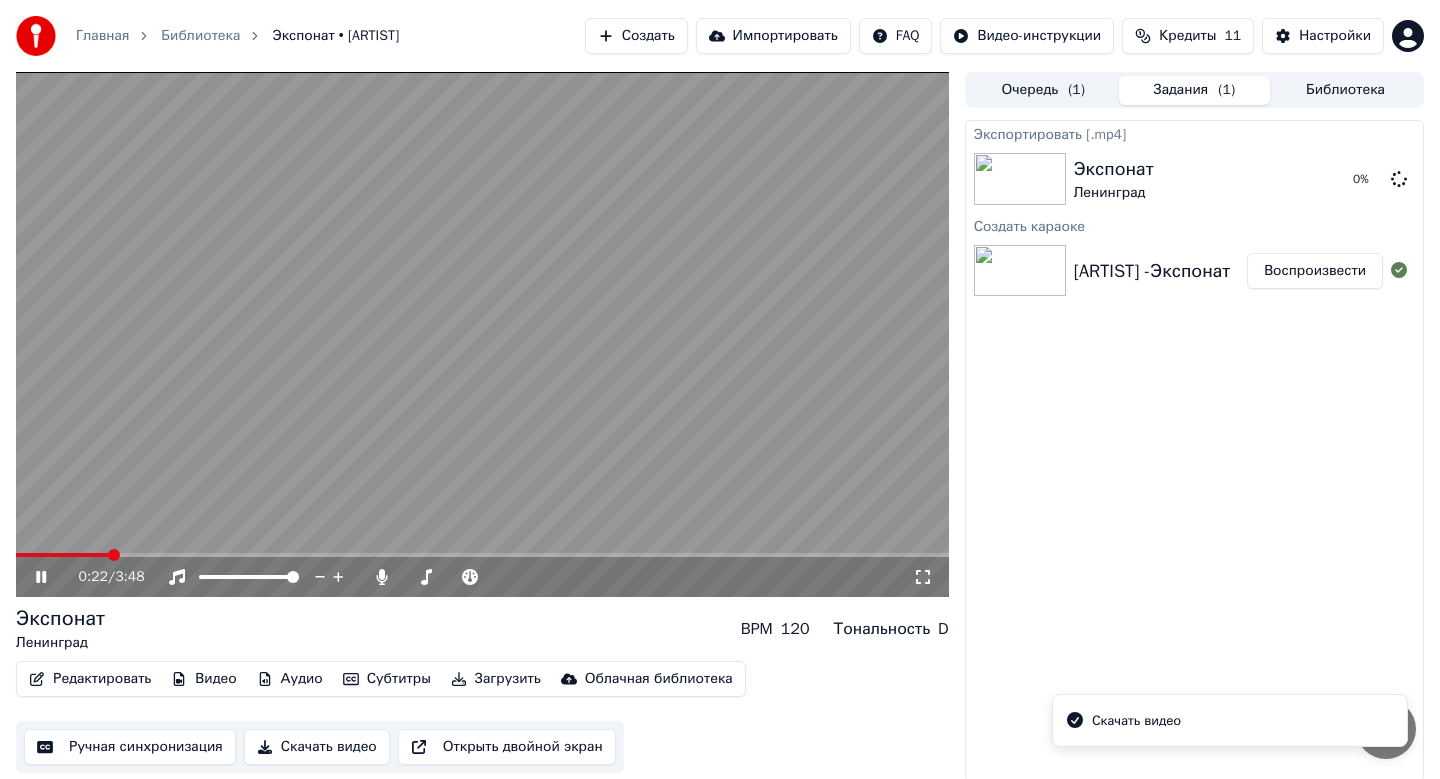 click 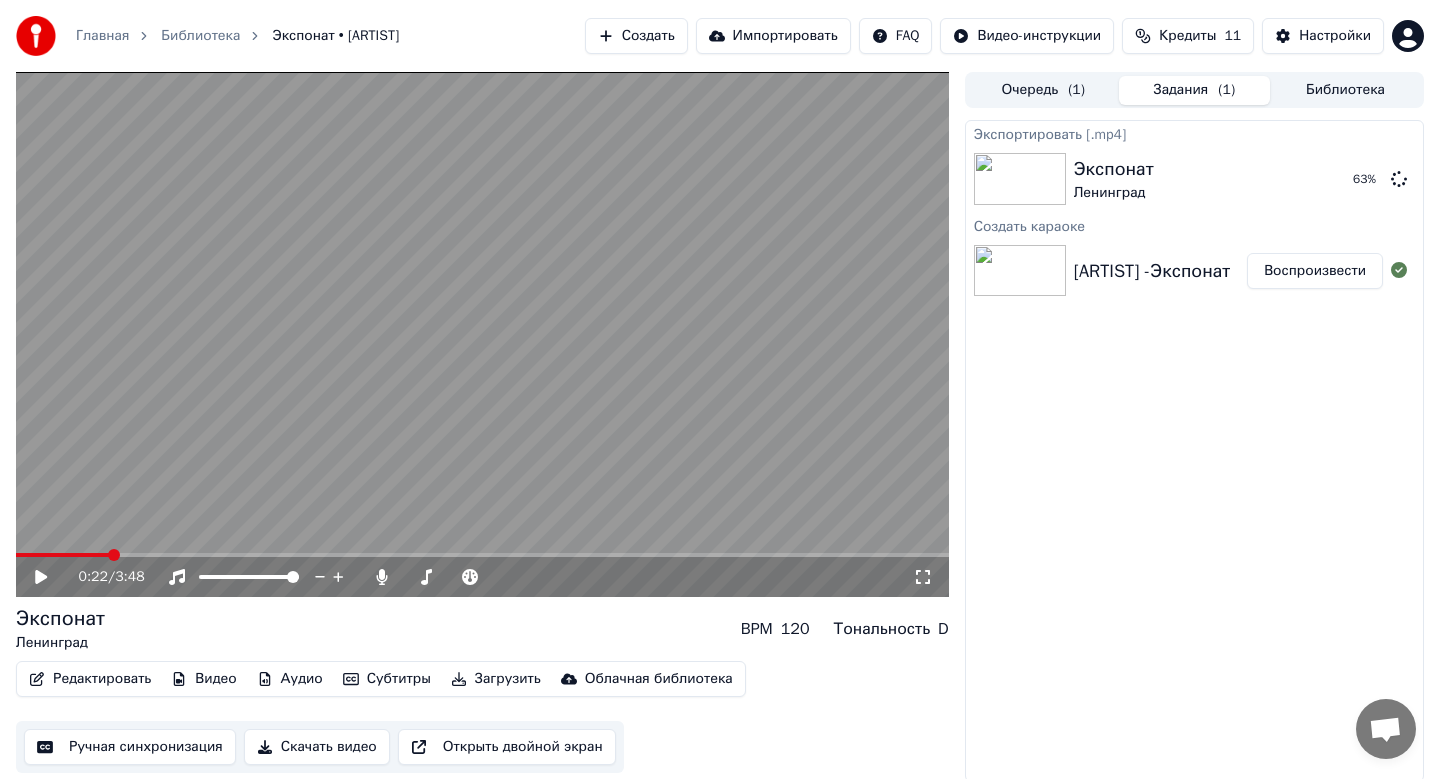 click on "Создать" at bounding box center [636, 36] 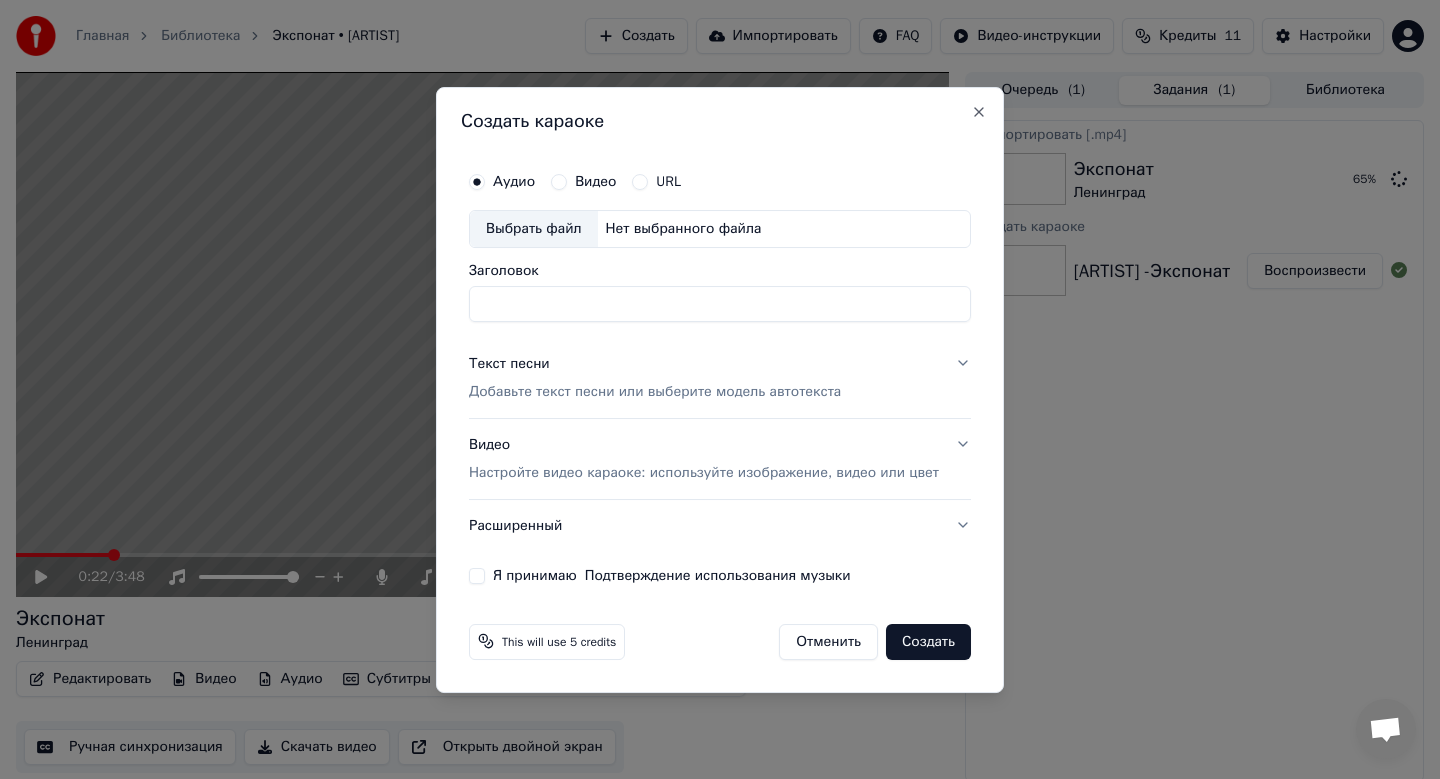 click on "Выбрать файл" at bounding box center [534, 229] 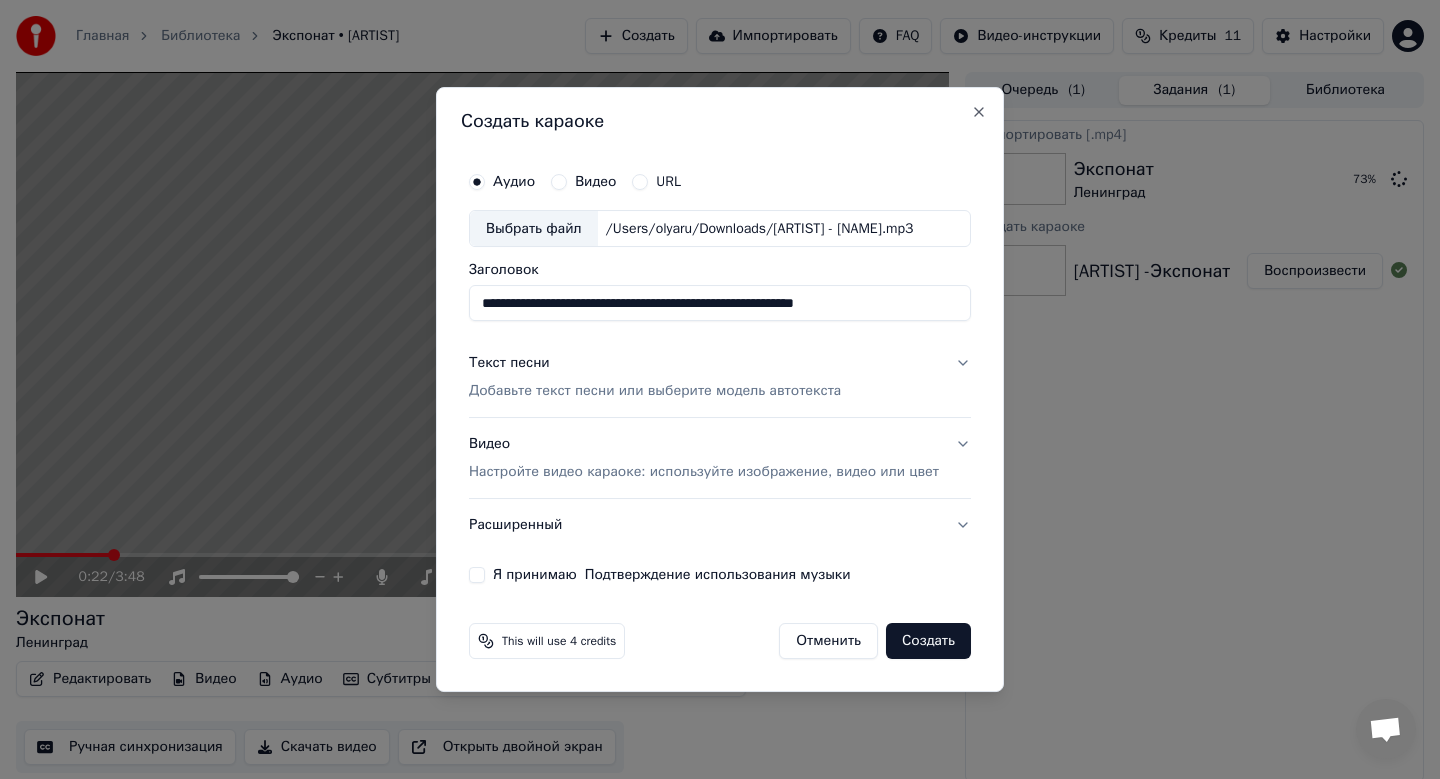 drag, startPoint x: 962, startPoint y: 298, endPoint x: 434, endPoint y: 304, distance: 528.0341 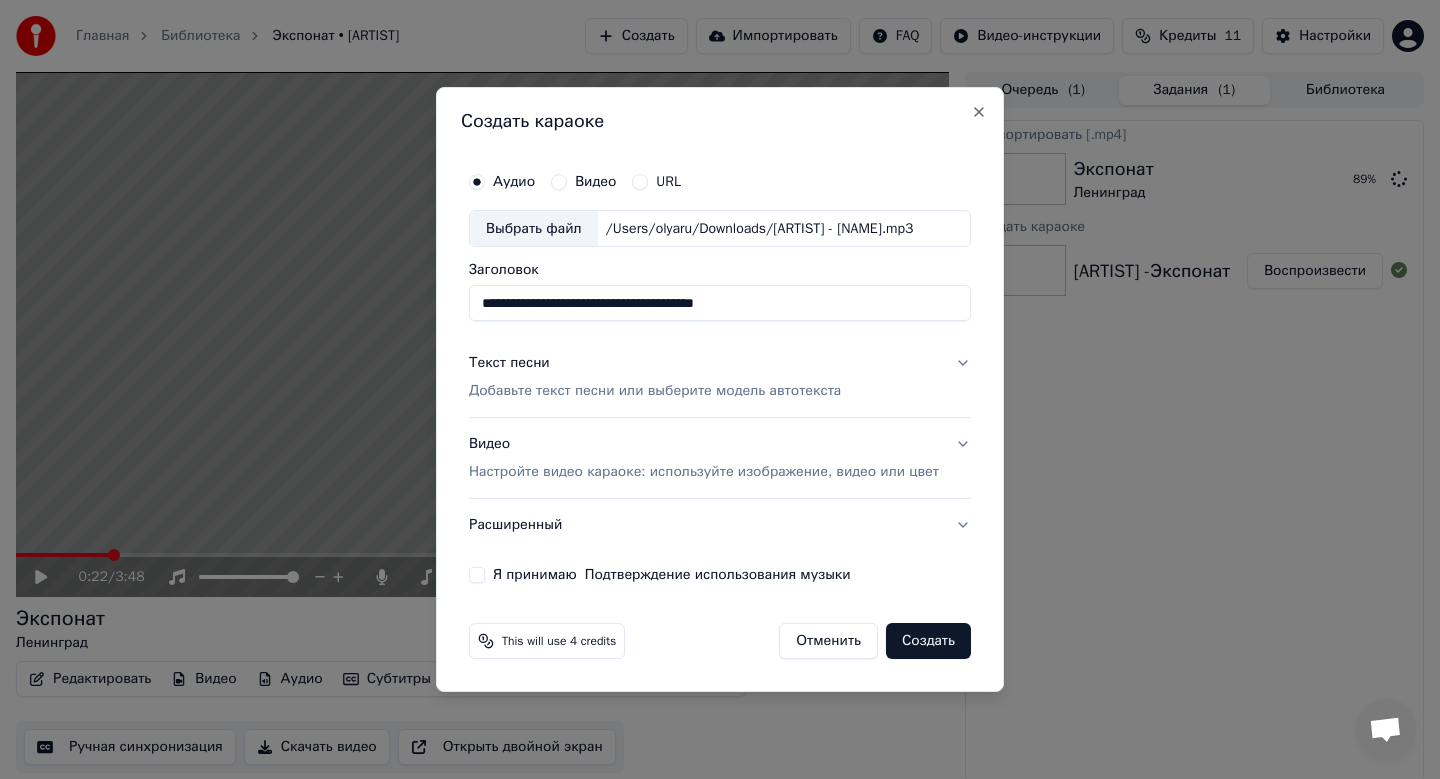 type on "**********" 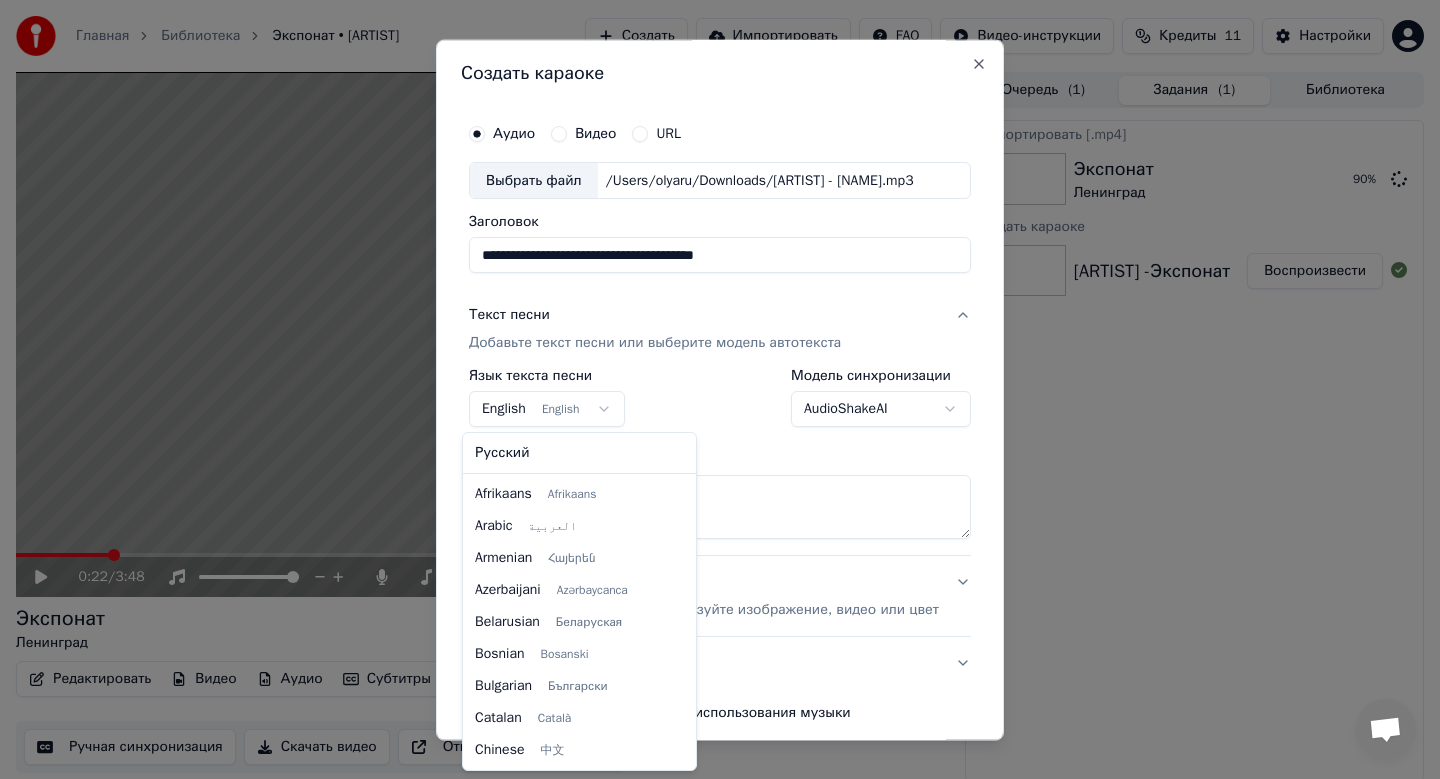 click on "**********" at bounding box center [720, 389] 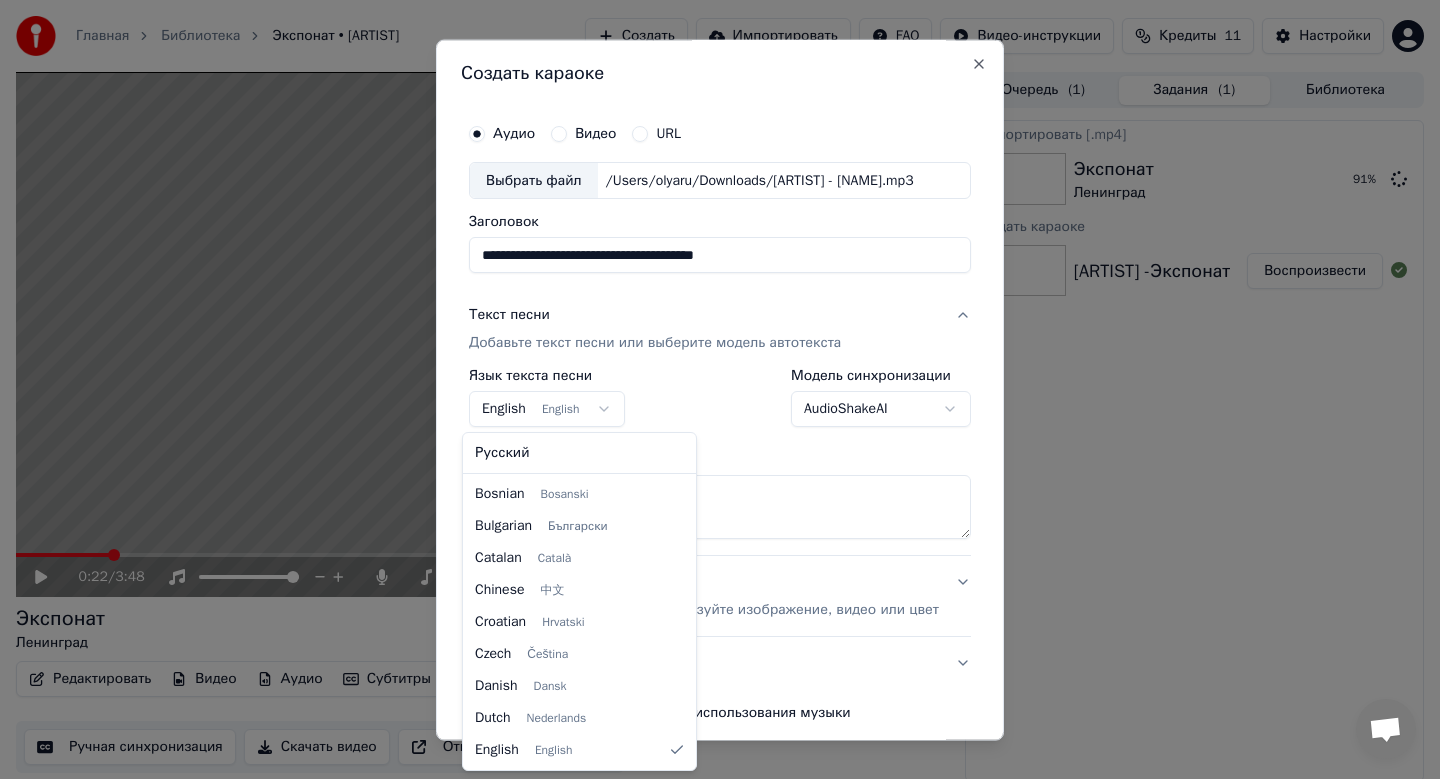 select on "**" 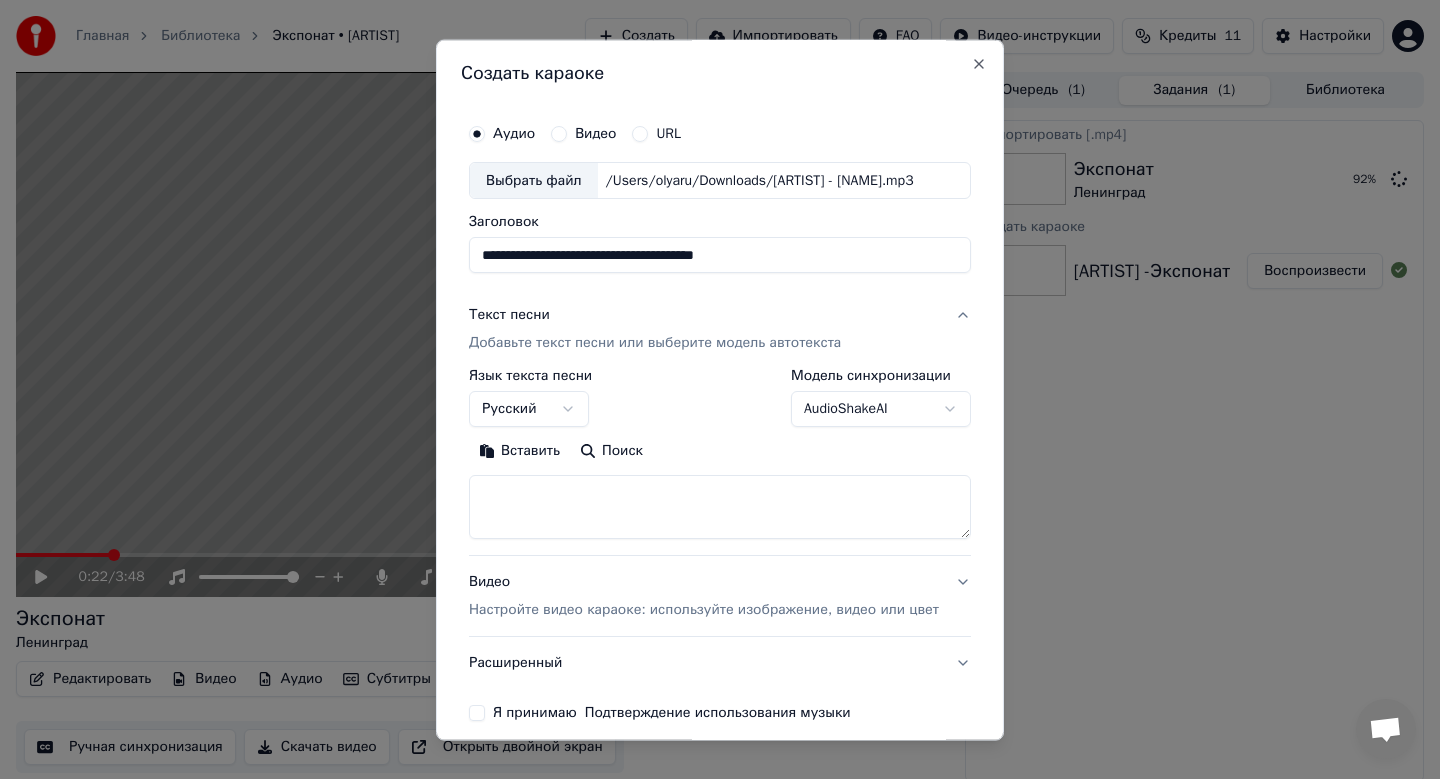 click on "**********" at bounding box center [720, 455] 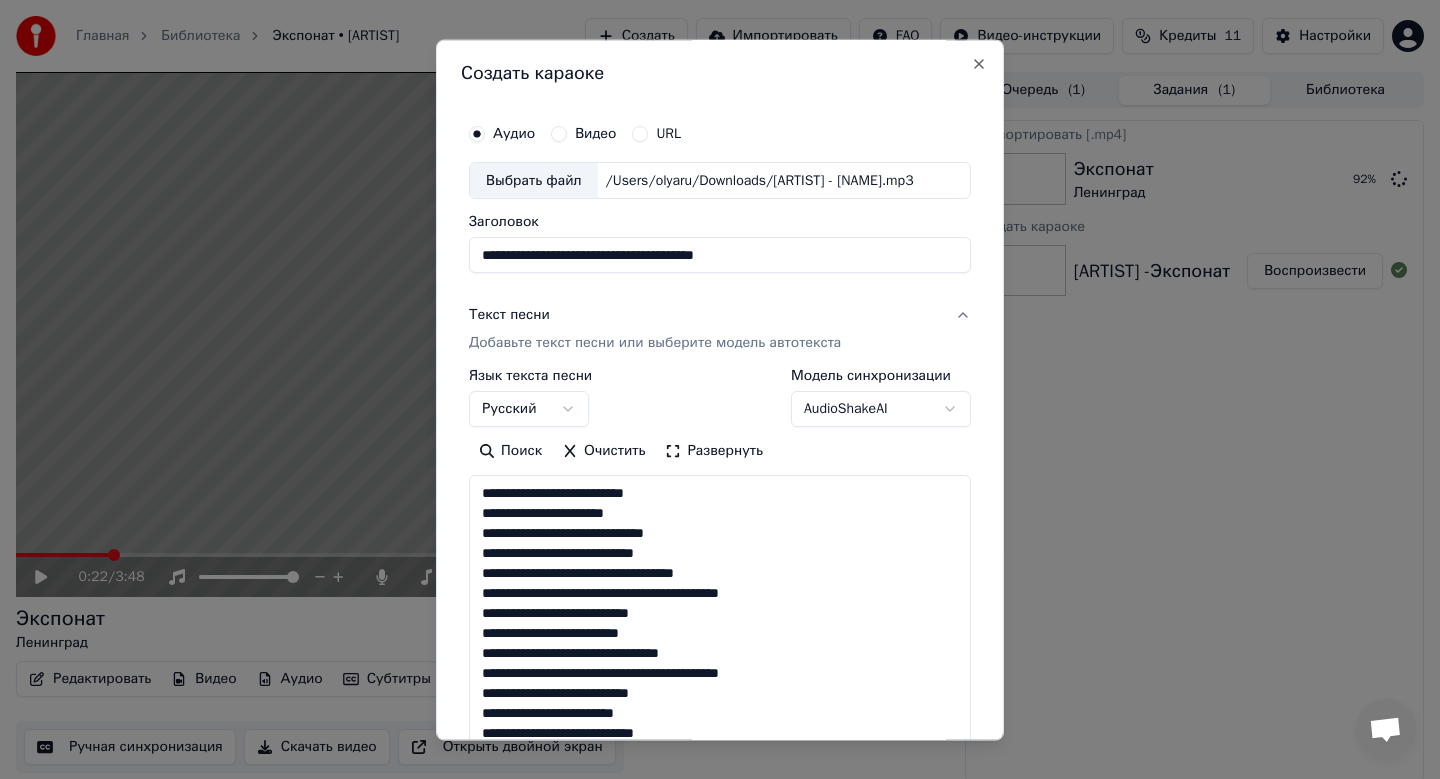 type on "**********" 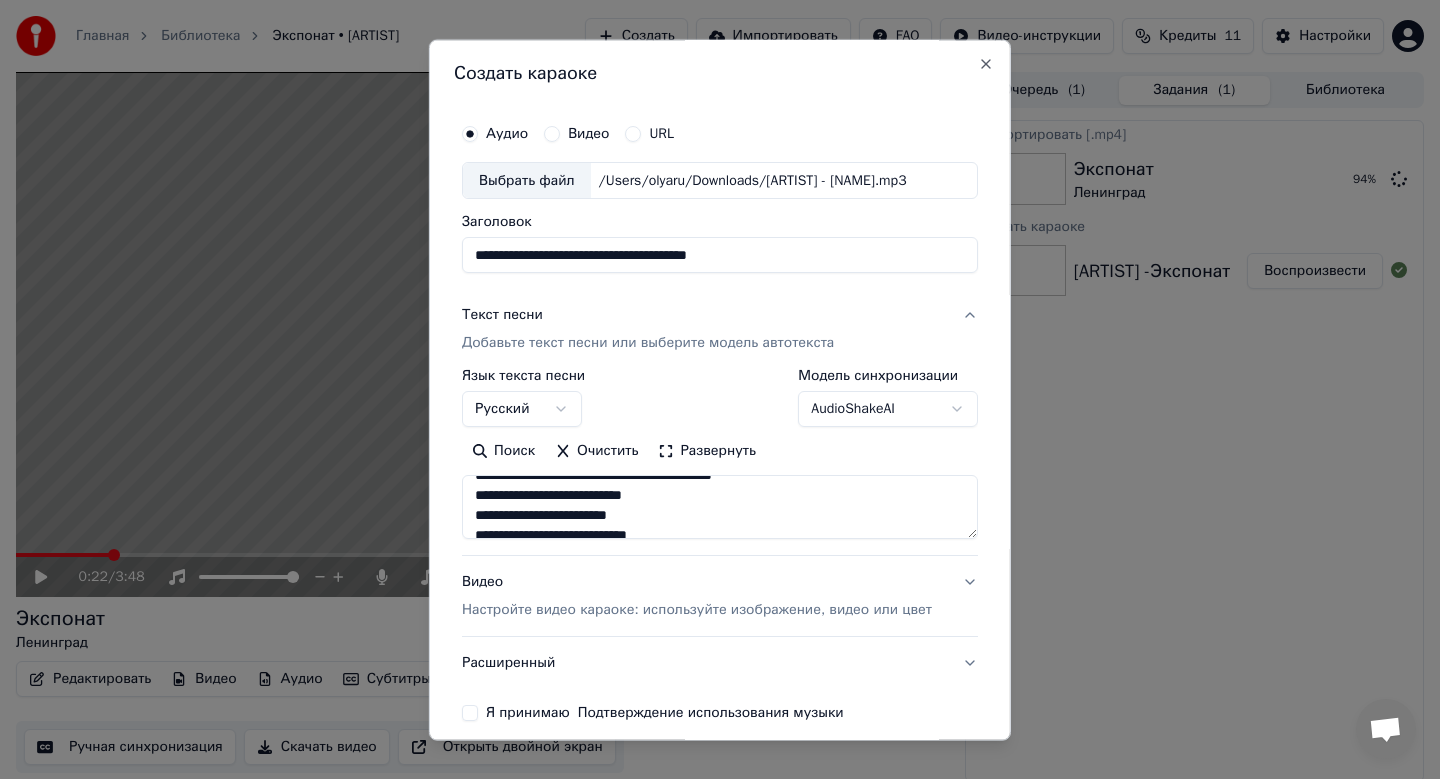 scroll, scrollTop: 215, scrollLeft: 0, axis: vertical 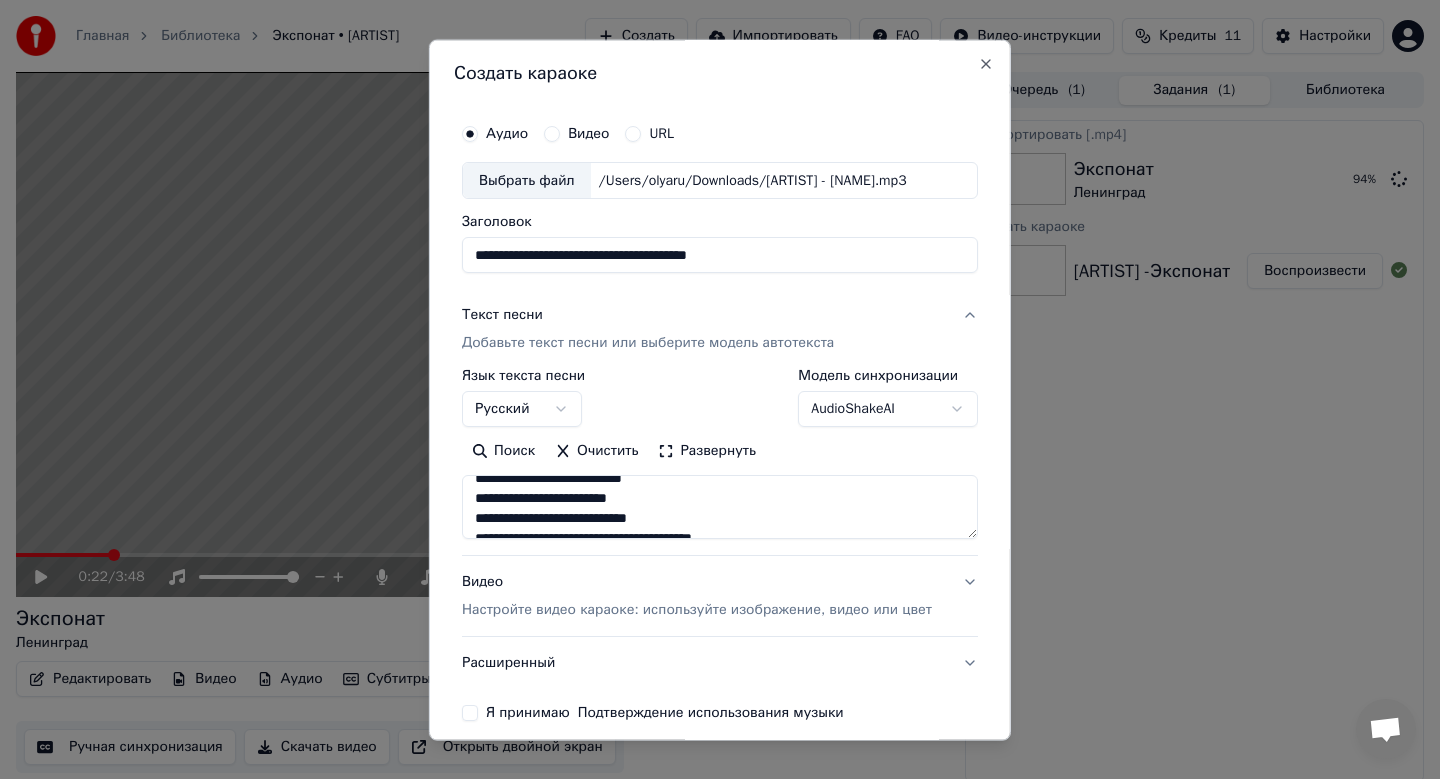 click on "Настройте видео караоке: используйте изображение, видео или цвет" at bounding box center [697, 611] 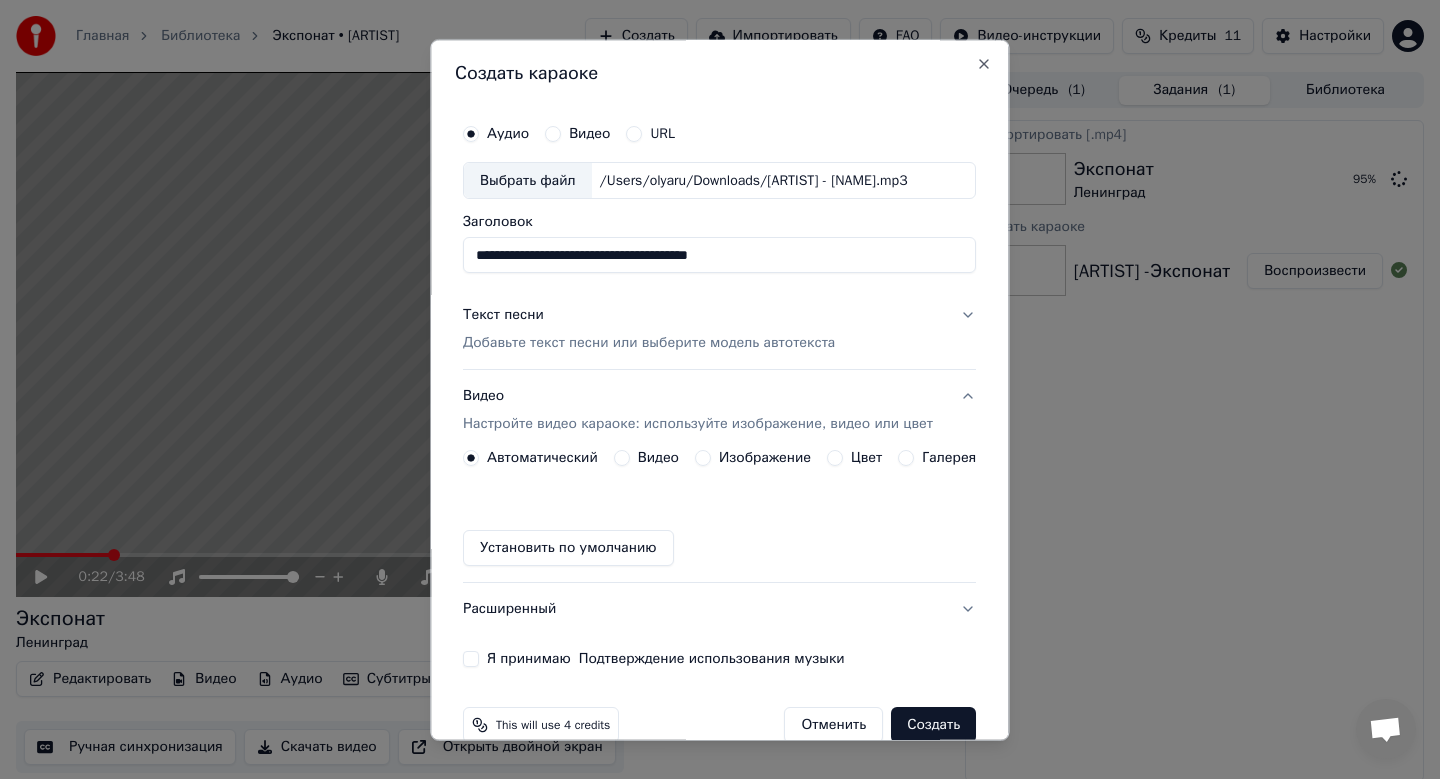click on "Автоматический Видео Изображение Цвет Галерея Установить по умолчанию" at bounding box center [719, 509] 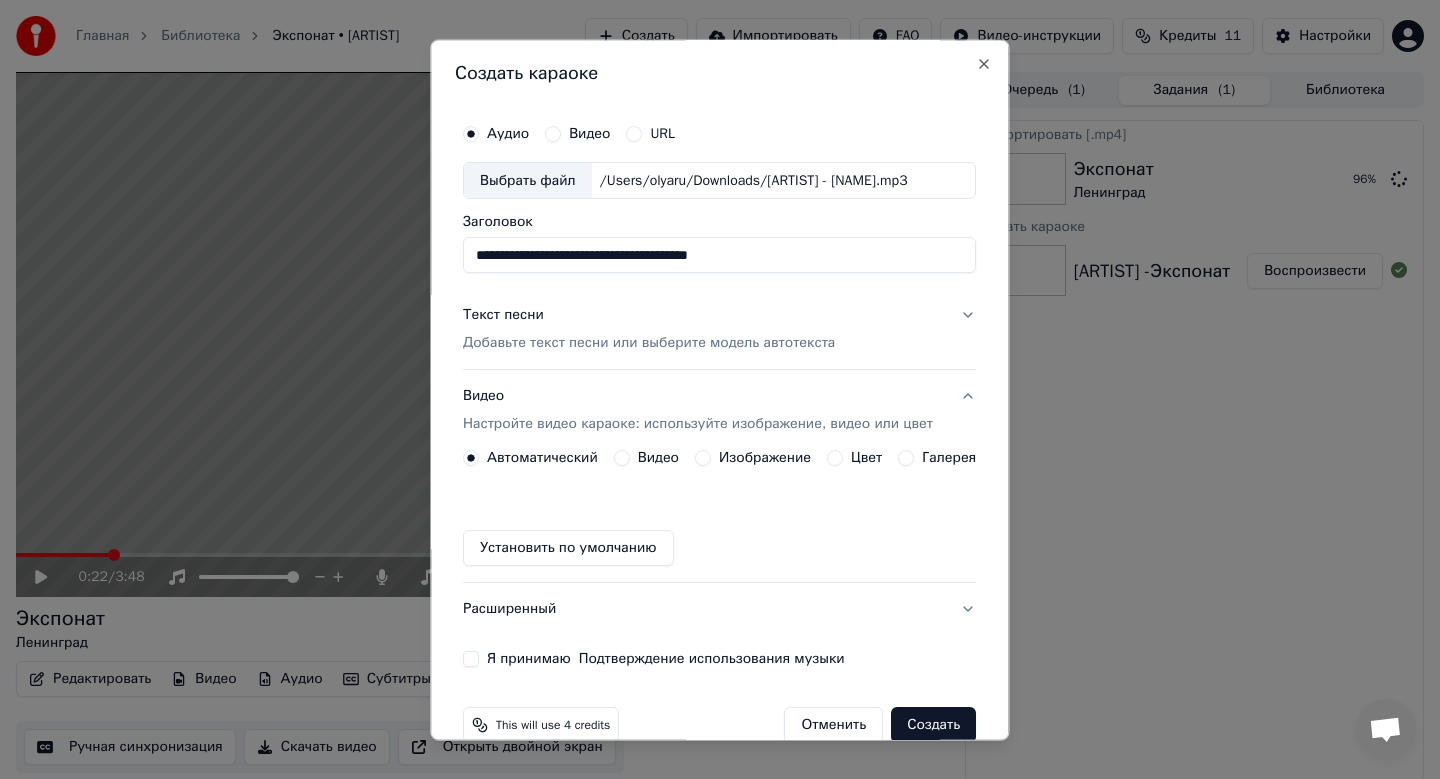click on "Изображение" at bounding box center [765, 459] 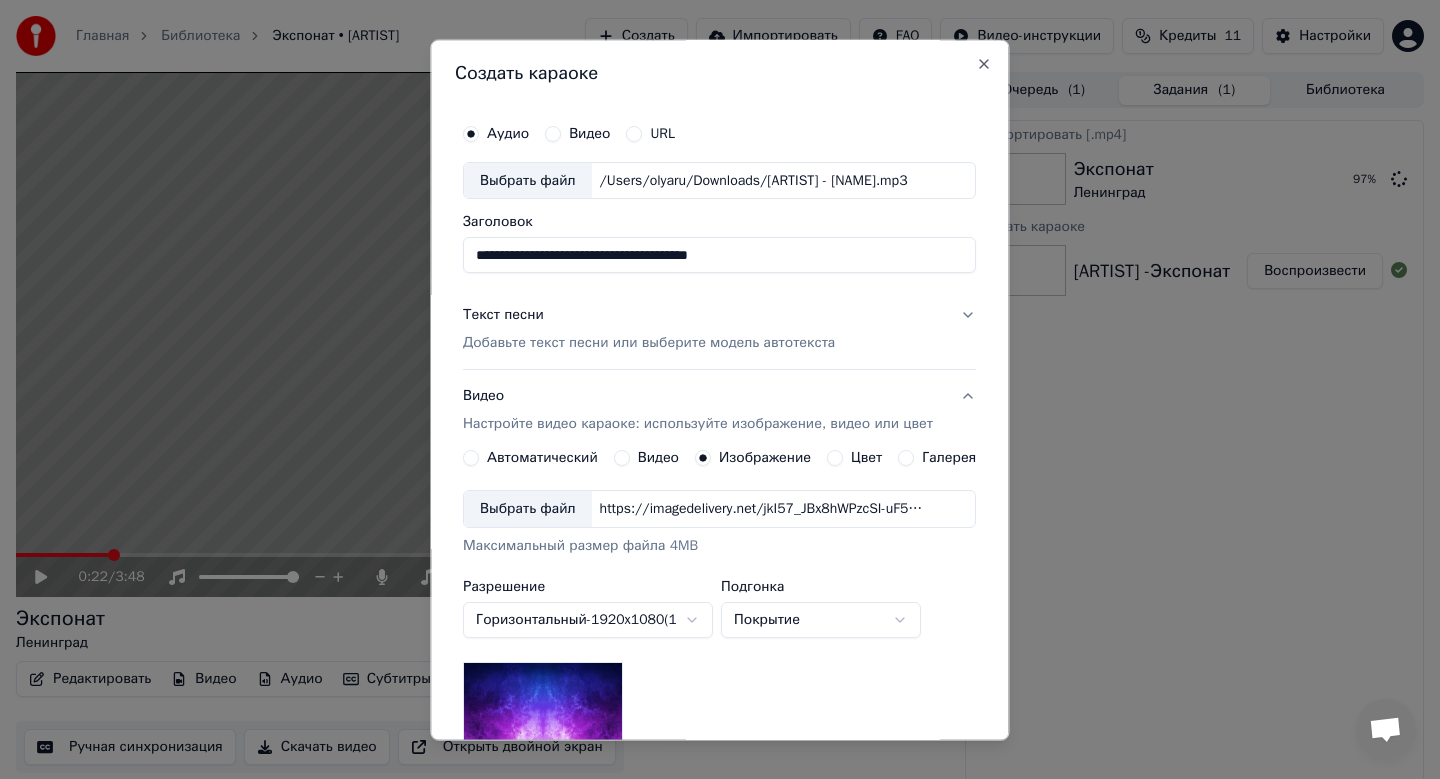 click on "Выбрать файл" at bounding box center [528, 510] 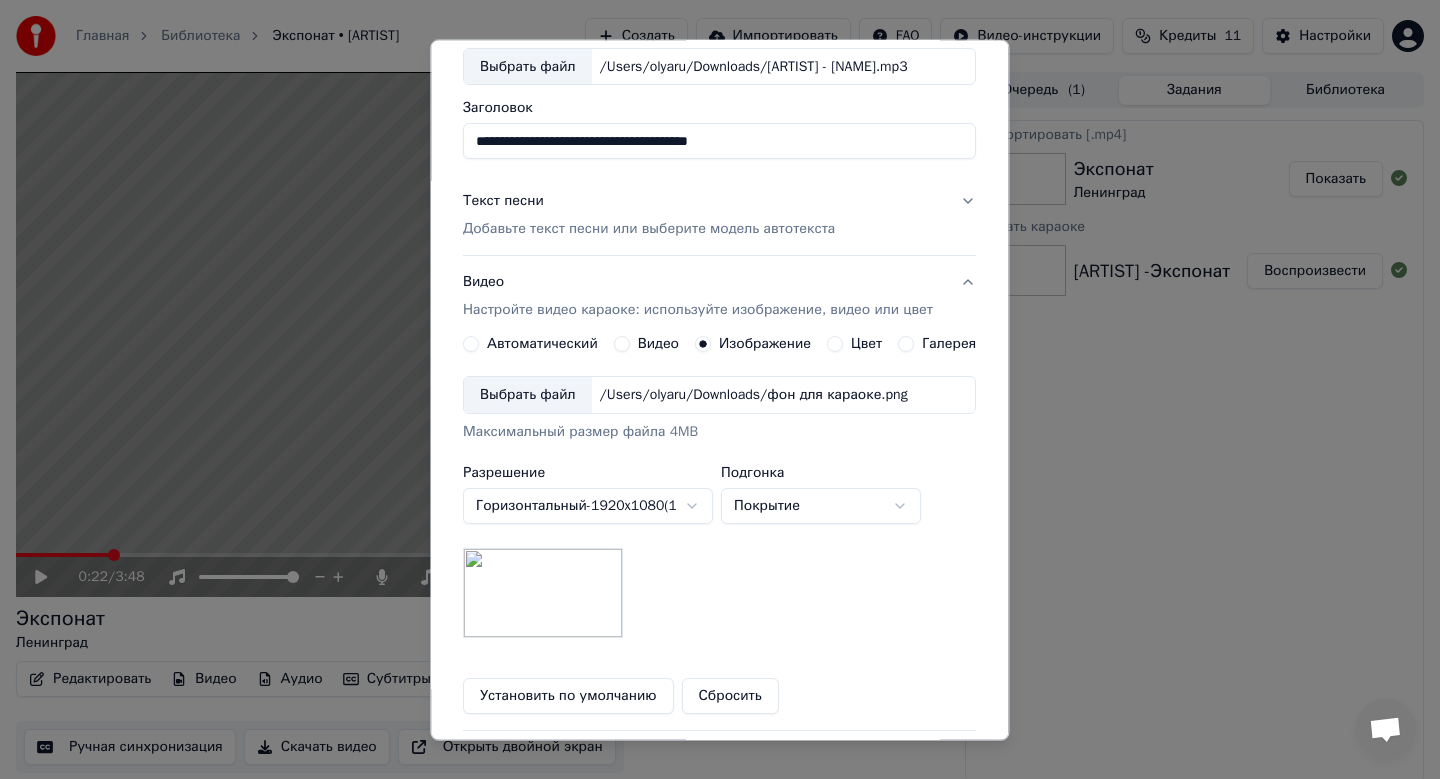 scroll, scrollTop: 299, scrollLeft: 0, axis: vertical 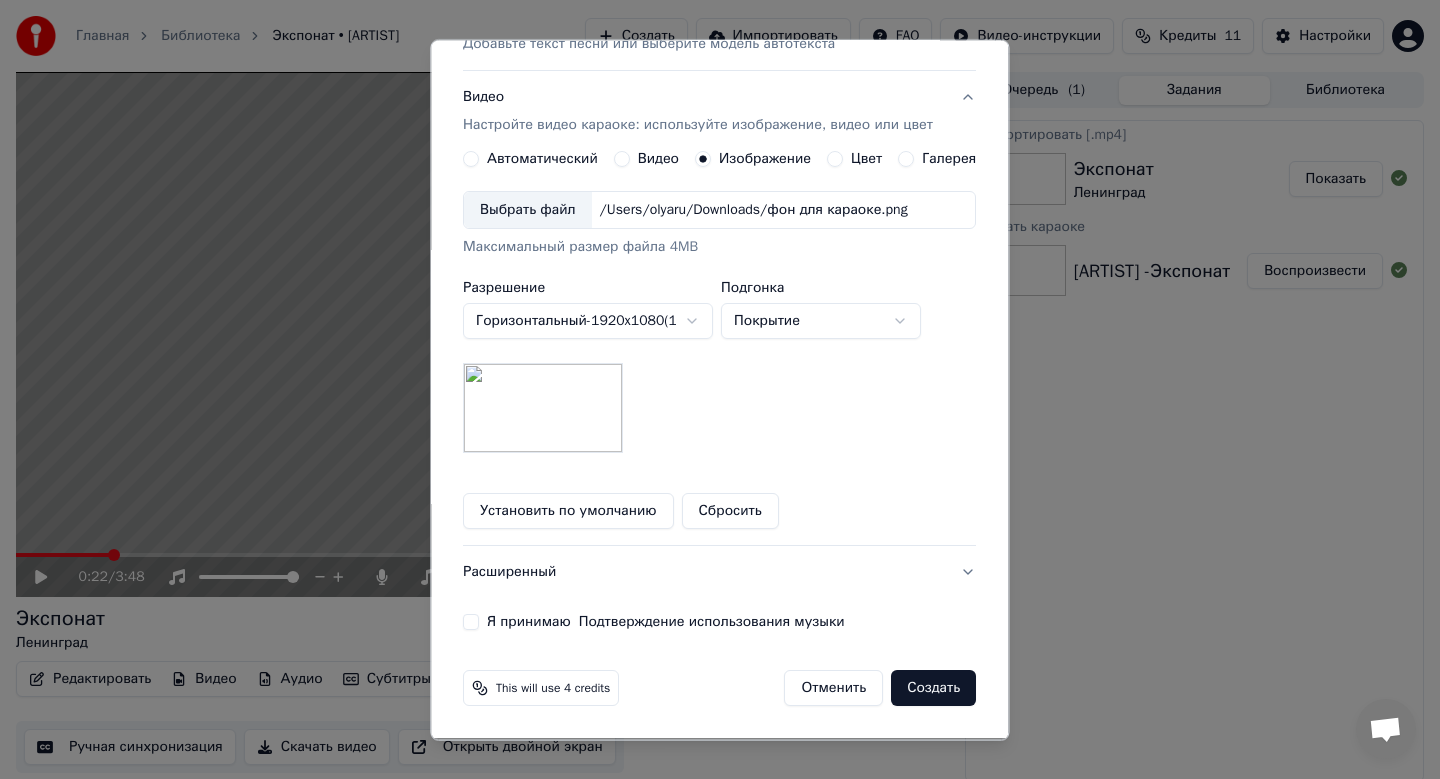 click on "Я принимаю   Подтверждение использования музыки" at bounding box center [471, 623] 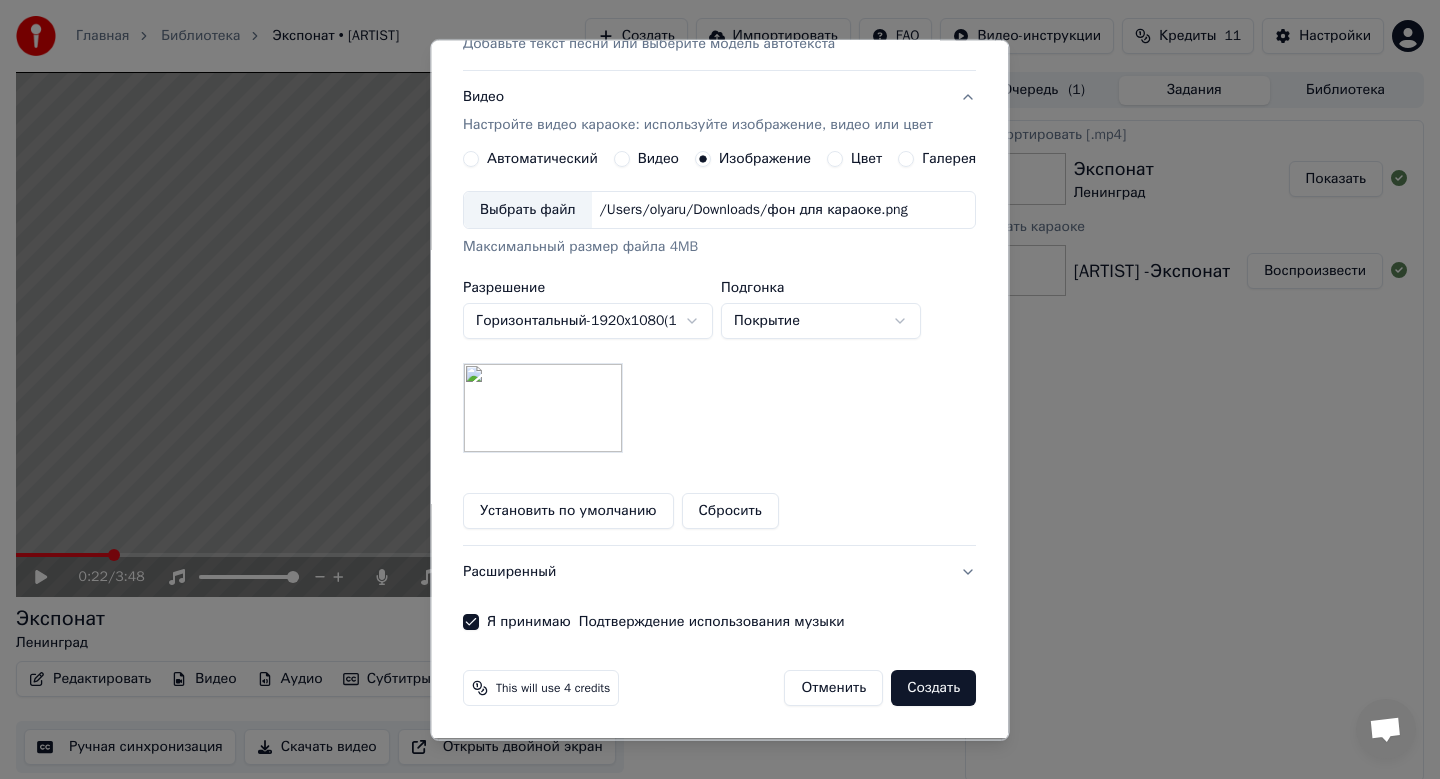 click on "Создать" at bounding box center [934, 689] 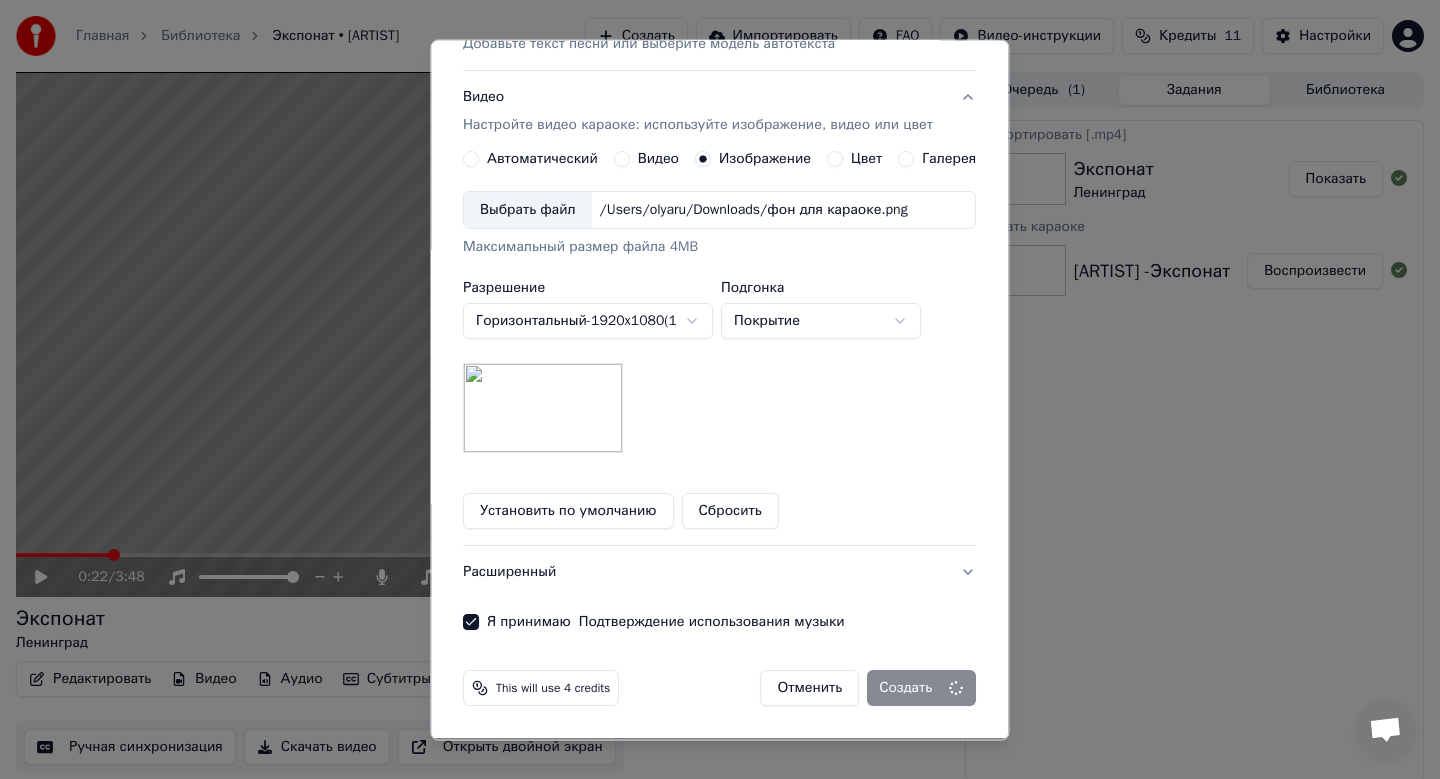 type 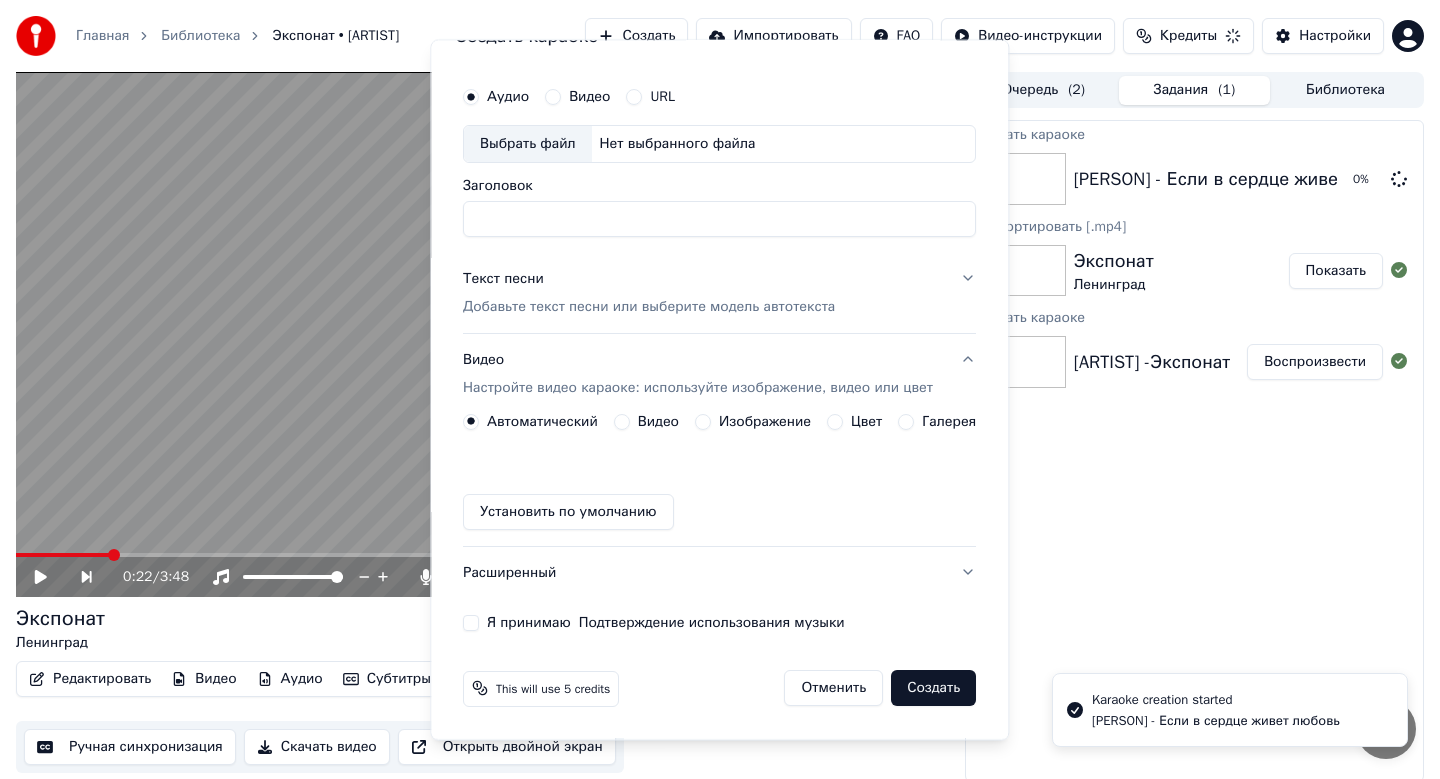 scroll, scrollTop: 37, scrollLeft: 0, axis: vertical 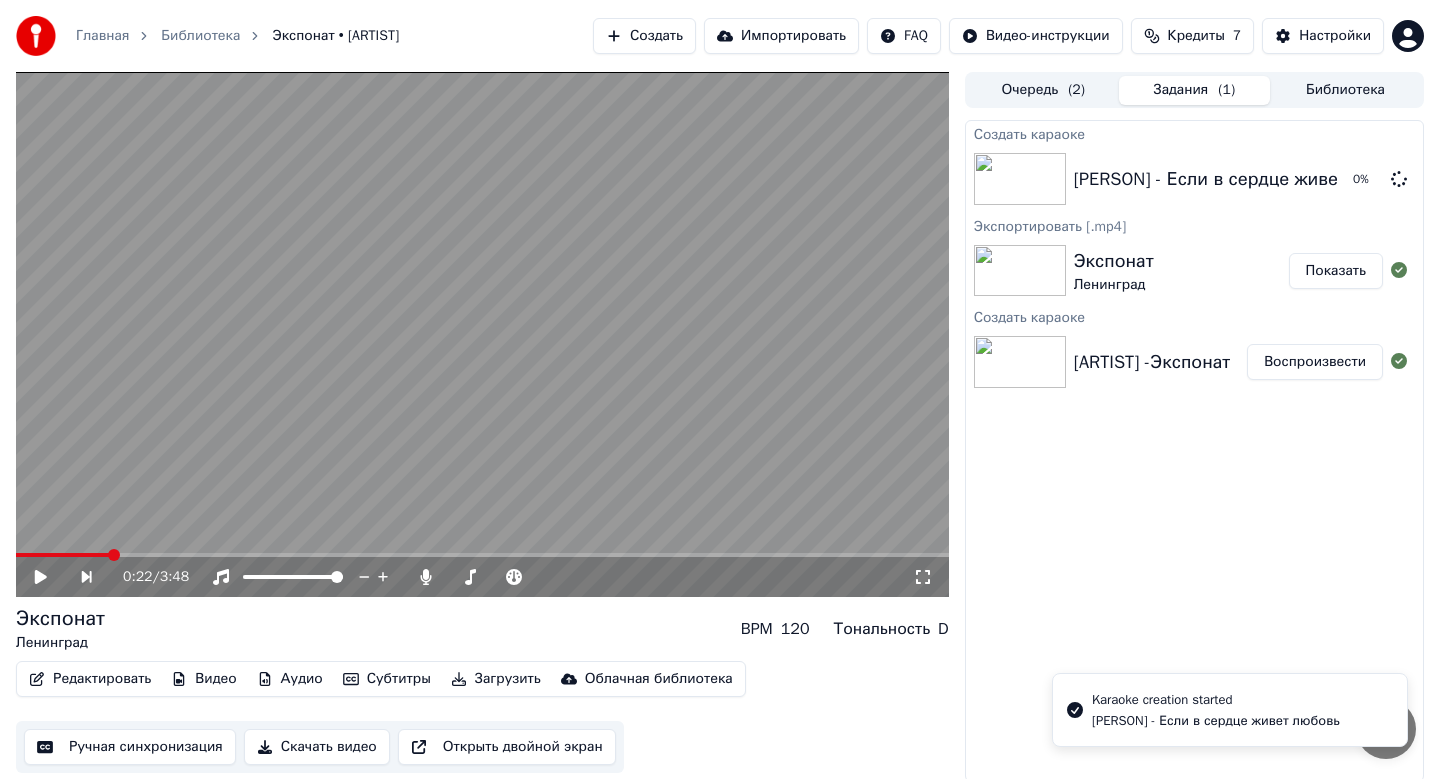 click on "Показать" at bounding box center [1336, 271] 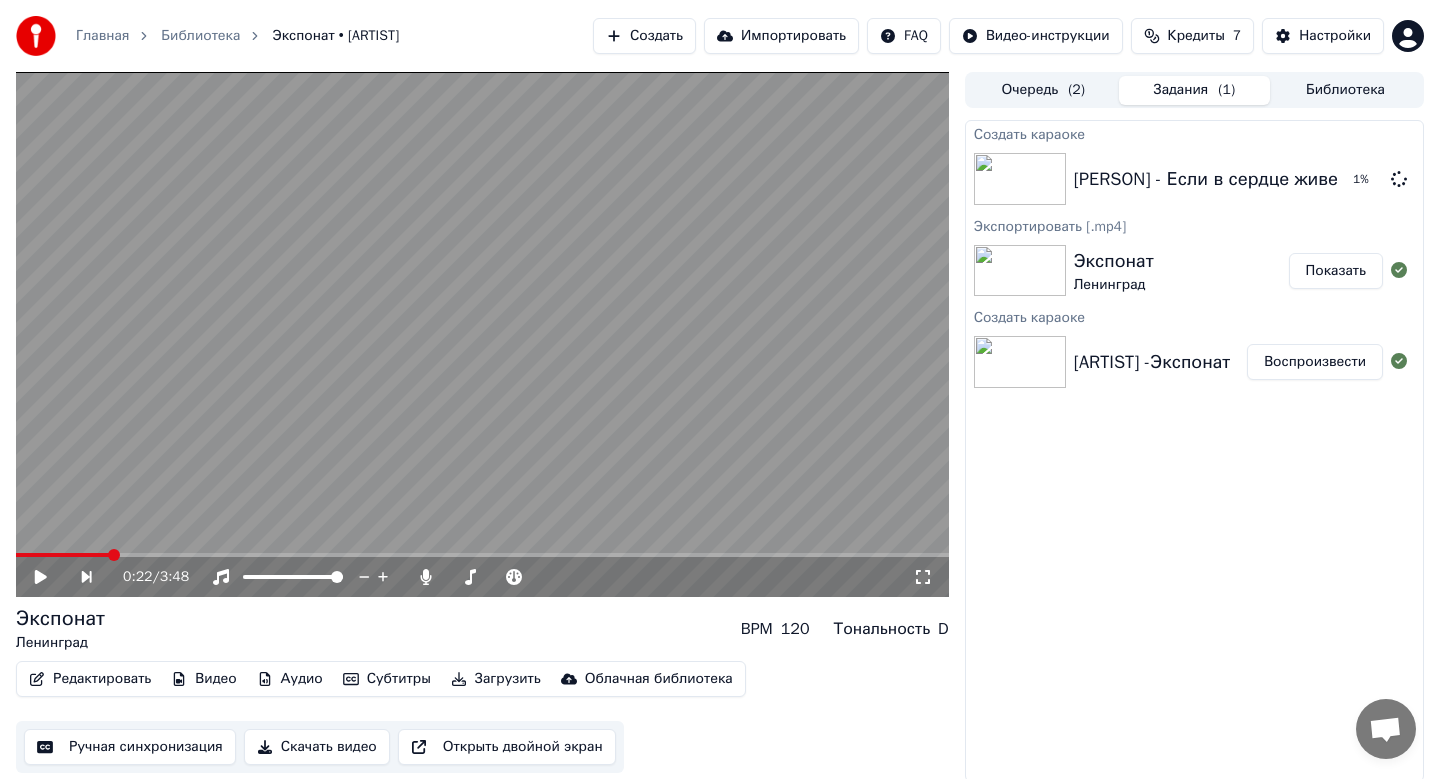 click on "Показать" at bounding box center (1336, 271) 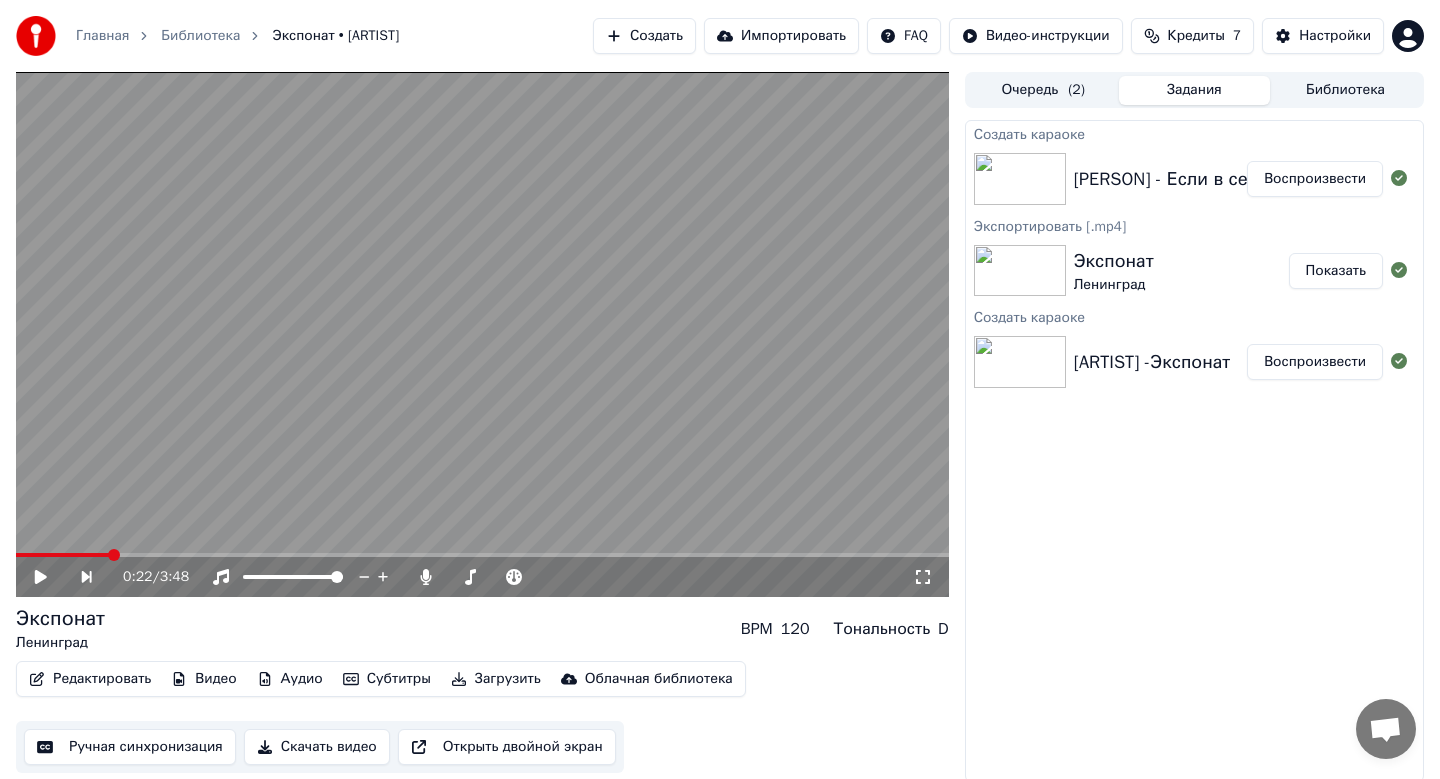 click on "Воспроизвести" at bounding box center (1315, 179) 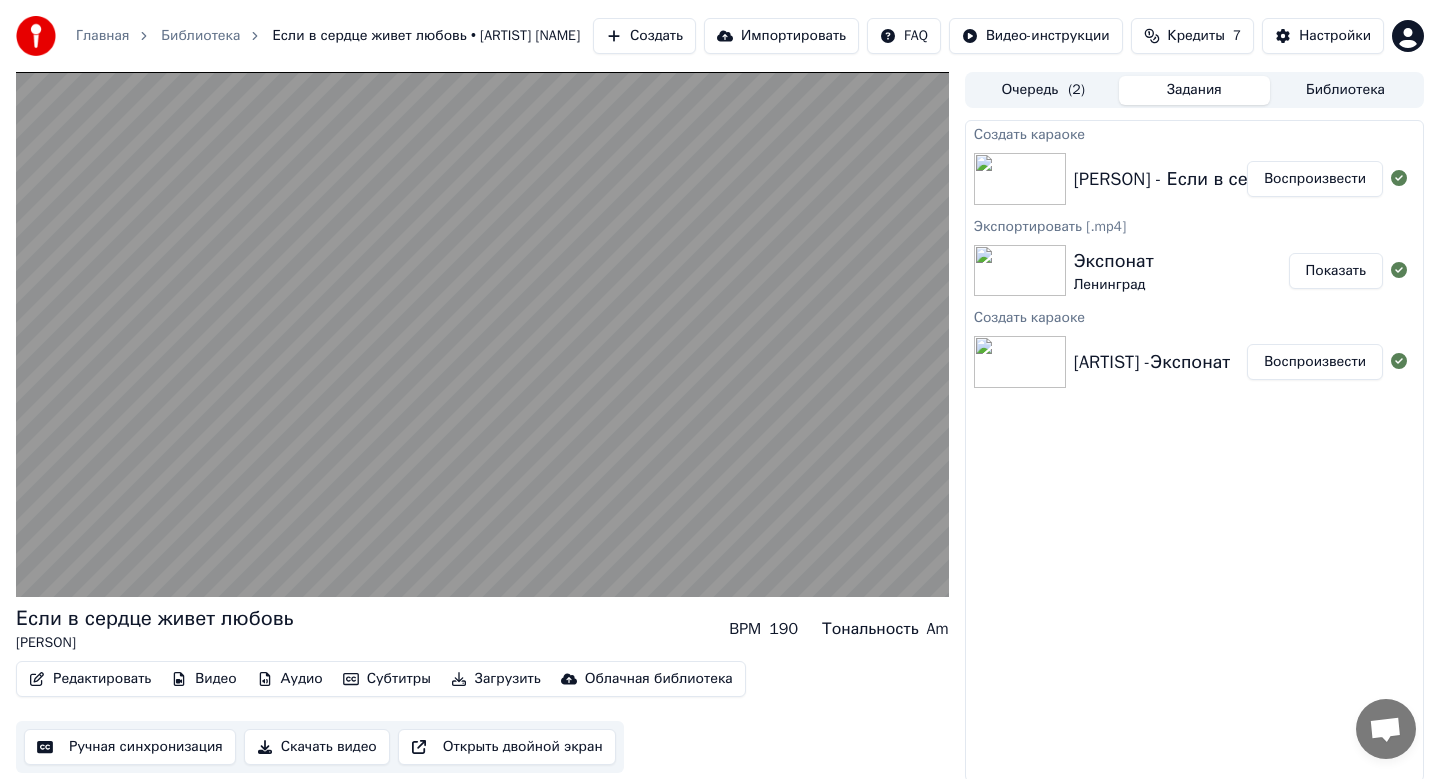 click on "Скачать видео" at bounding box center [317, 747] 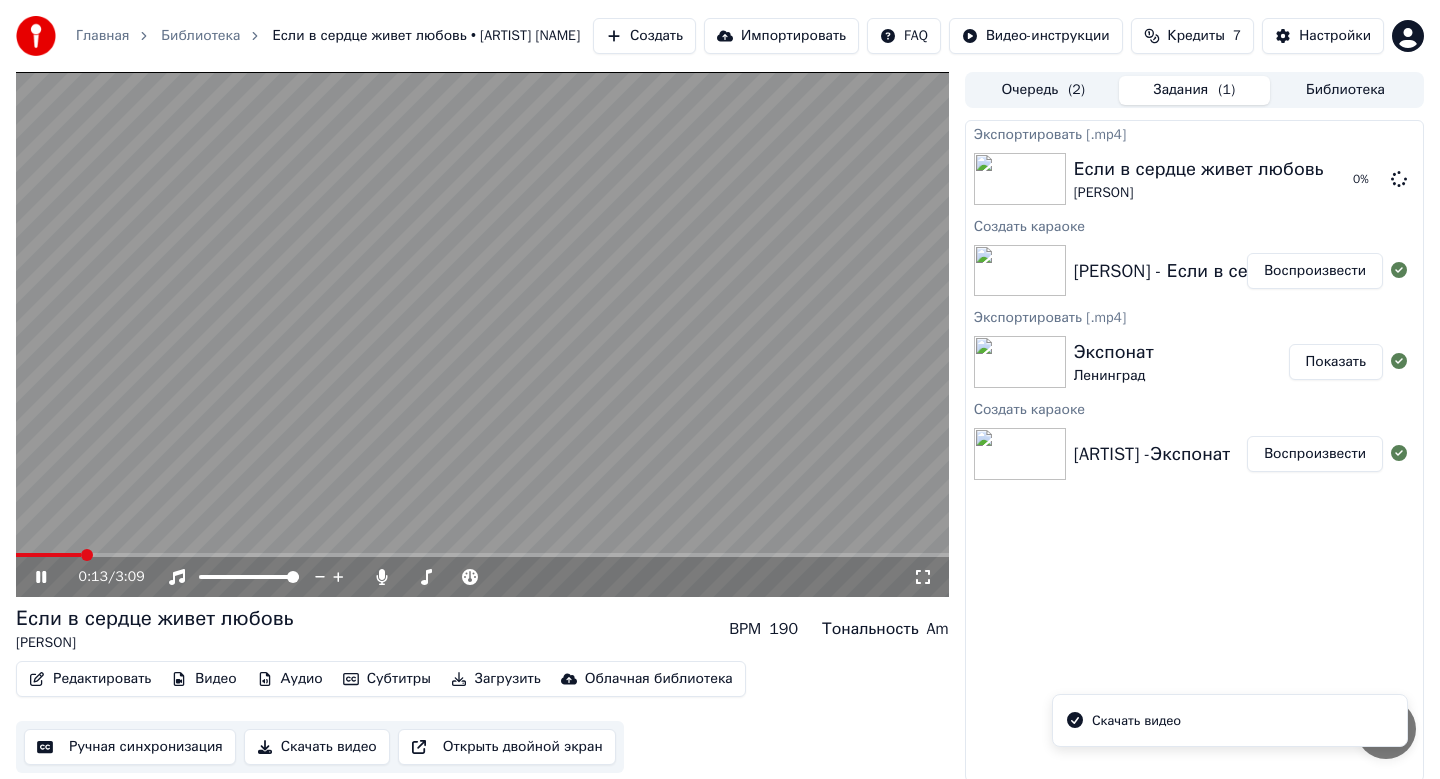 click 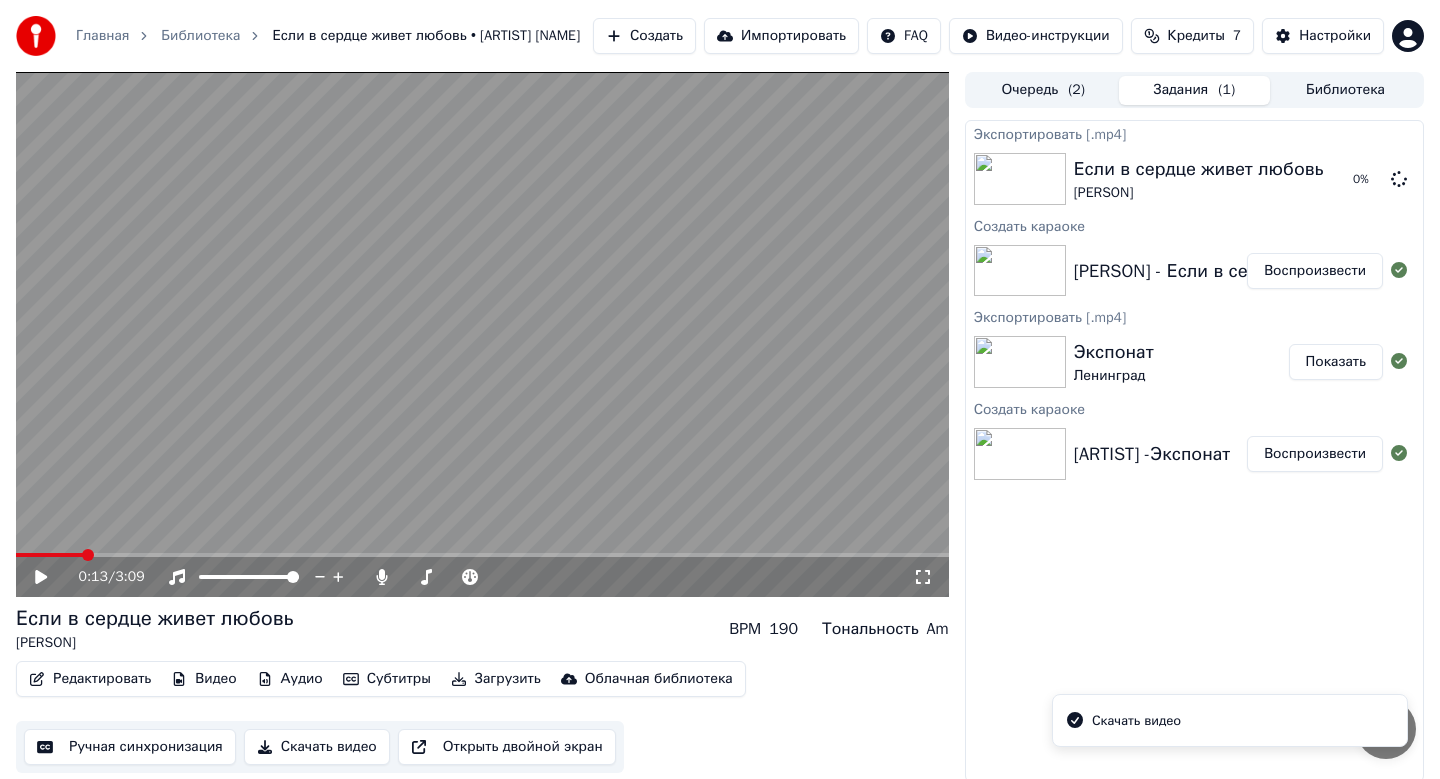 click on "Создать" at bounding box center [644, 36] 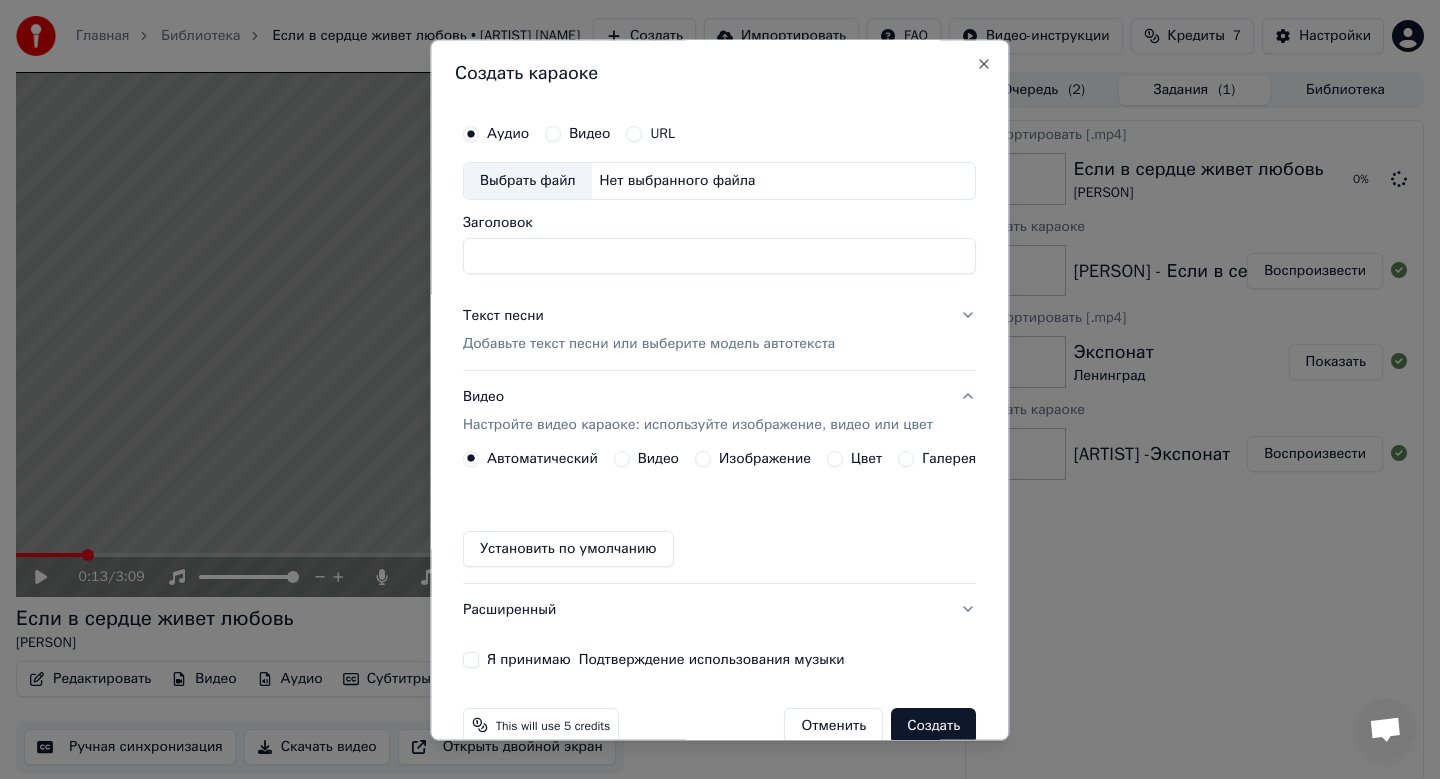 click on "Выбрать файл" at bounding box center [528, 181] 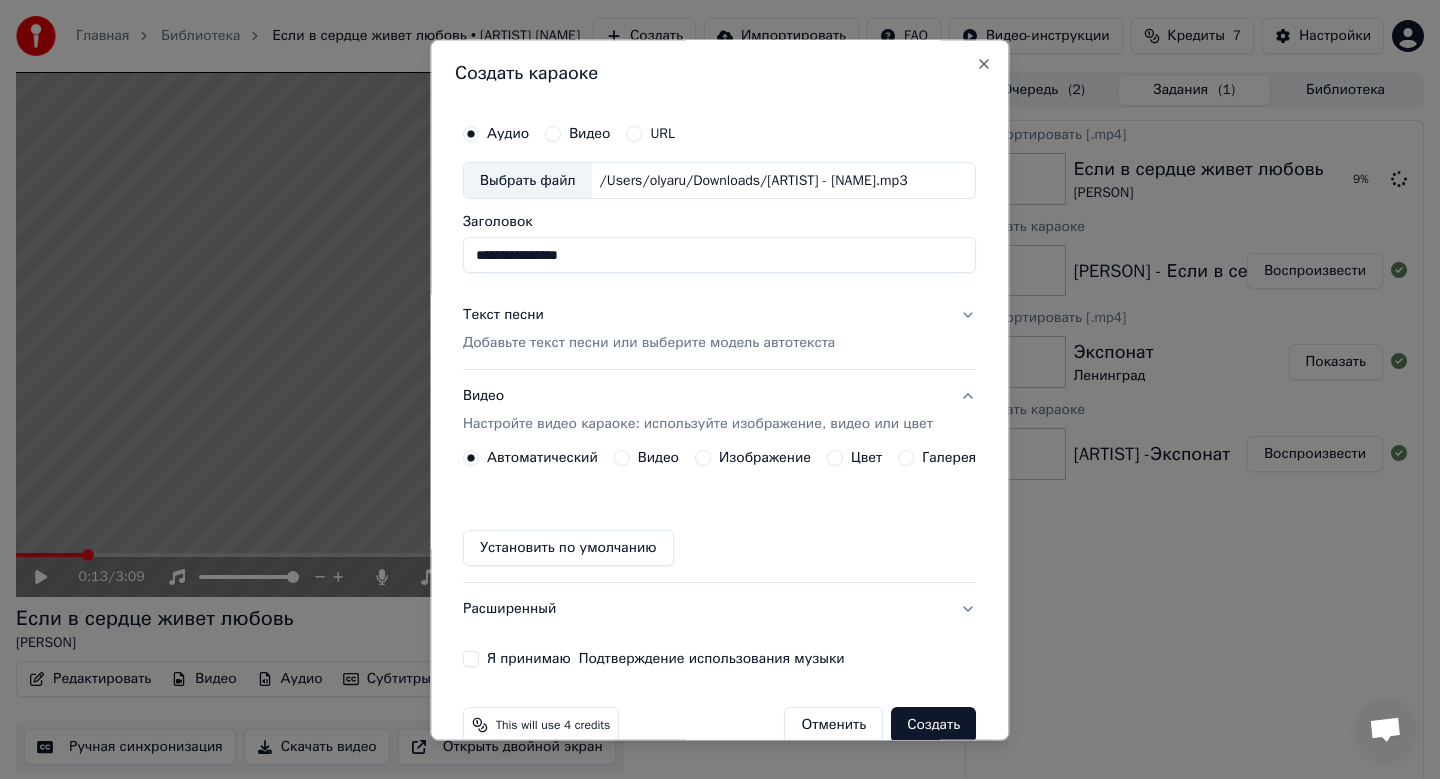 drag, startPoint x: 667, startPoint y: 255, endPoint x: 346, endPoint y: 223, distance: 322.59106 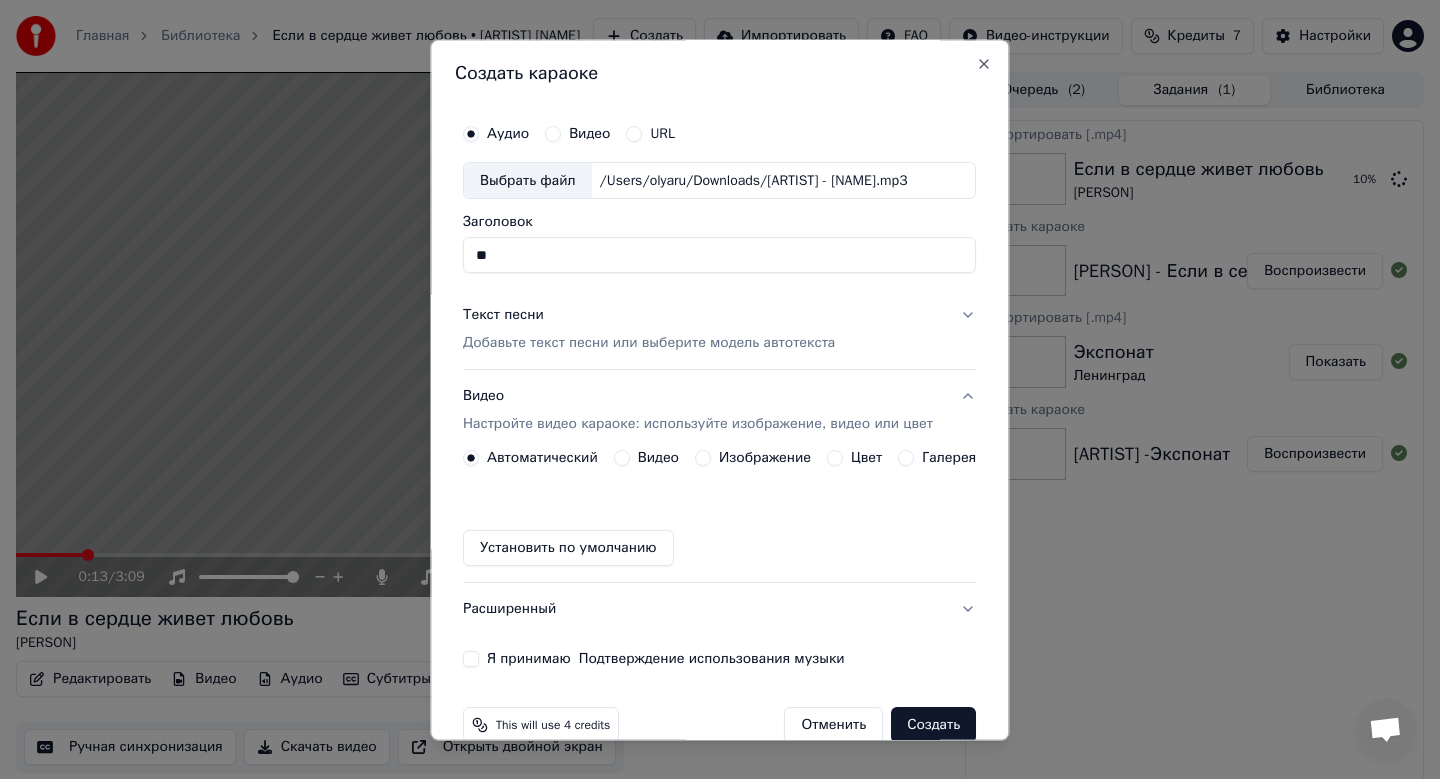 type on "*" 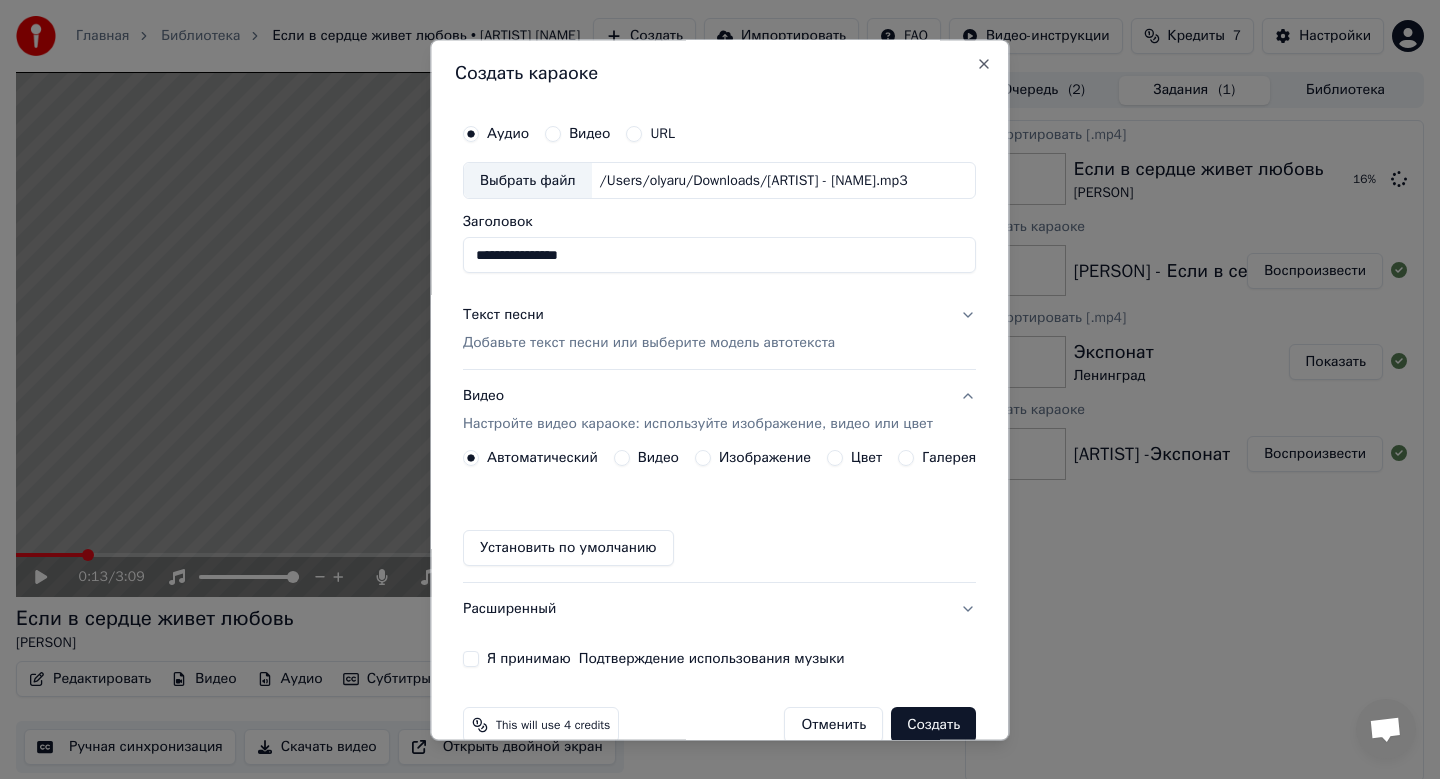 type on "**********" 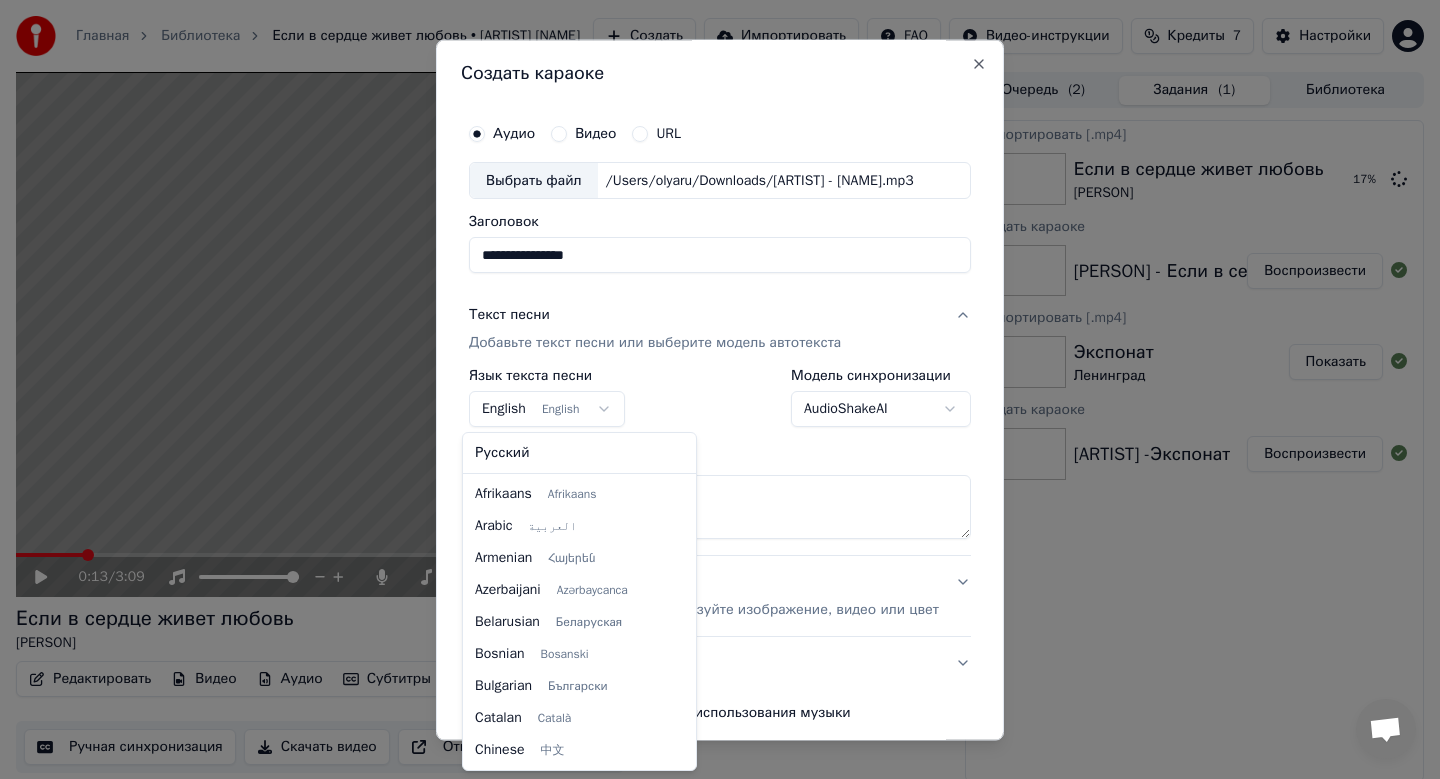 click on "Главная Библиотека Если в сердце живет любовь • [ARTIST] [NAME] Создать Импортировать FAQ Видео-инструкции Кредиты 7 Настройки 0:13  /  3:09 Если в сердце живет любовь [ARTIST] [NAME] BPM 190 Тональность Am Редактировать Видео Аудио Субтитры Загрузить Облачная библиотека Ручная синхронизация Скачать видео Открыть двойной экран Очередь ( 2 ) Задания ( 1 ) Библиотека Экспортировать [.mp4] Если в сердце живет любовь [ARTIST] [NAME] 17 % Создать караоке [ARTIST] [NAME] - Если в сердце живет любовь Воспроизвести Экспортировать [.mp4] Экспонат [ARTIST] Показать Создать караоке Аудио" at bounding box center (720, 389) 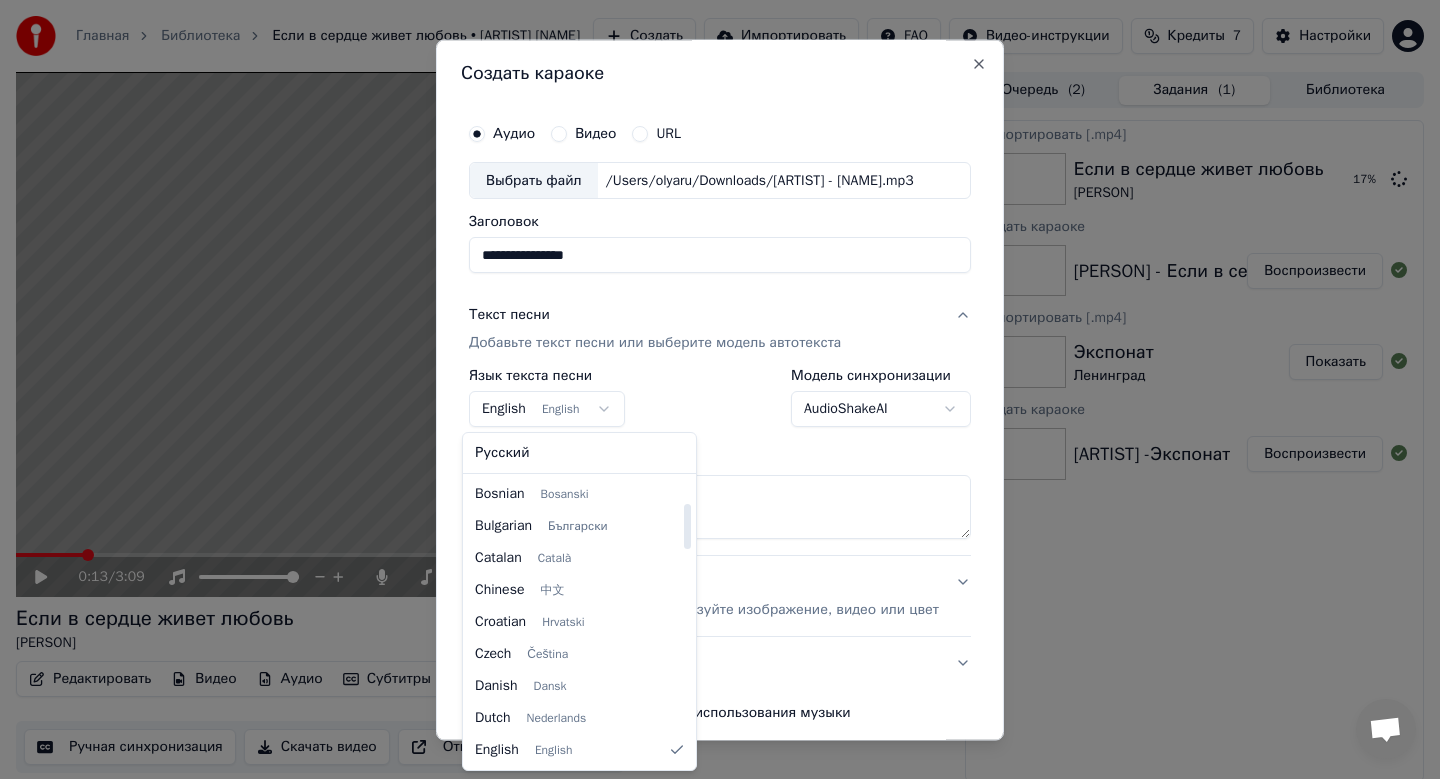 select on "**" 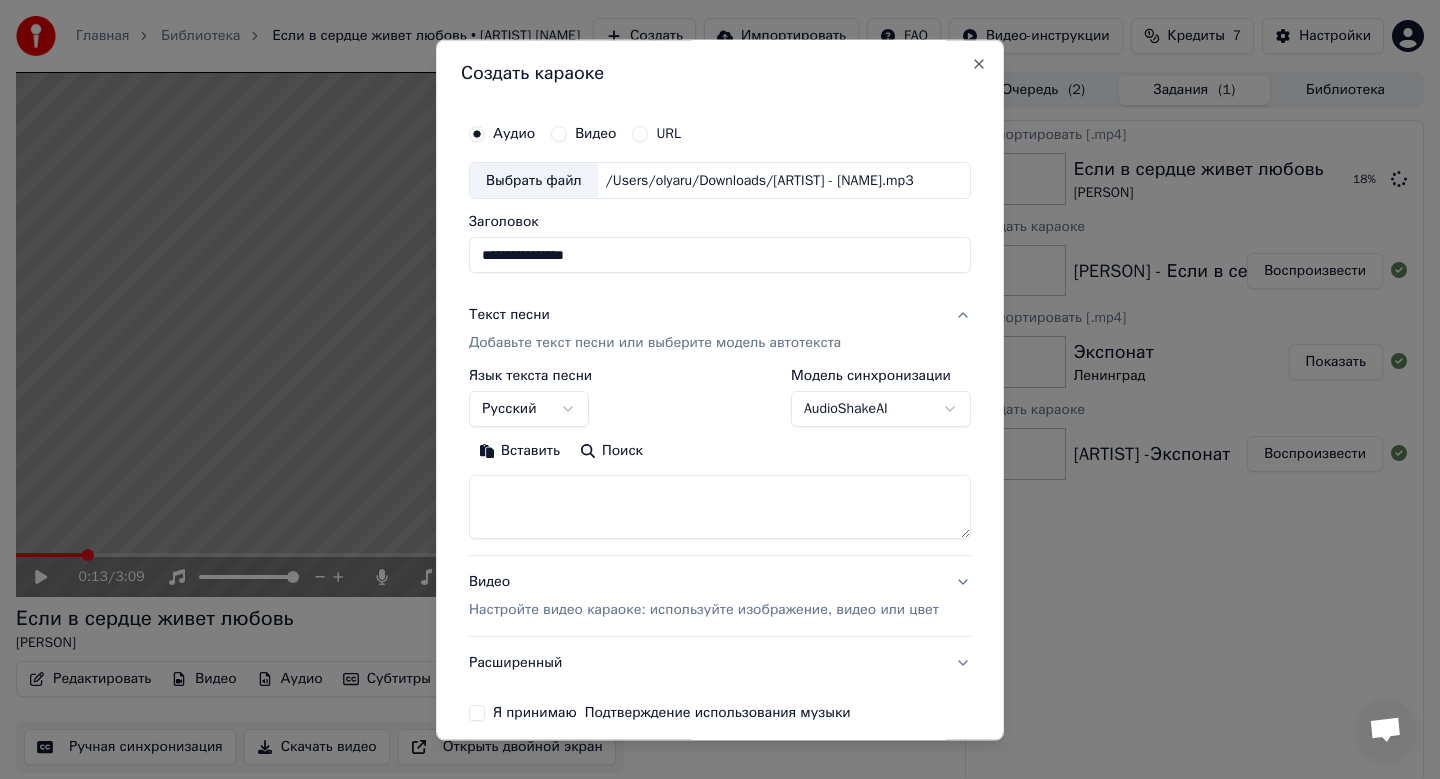 click at bounding box center [720, 508] 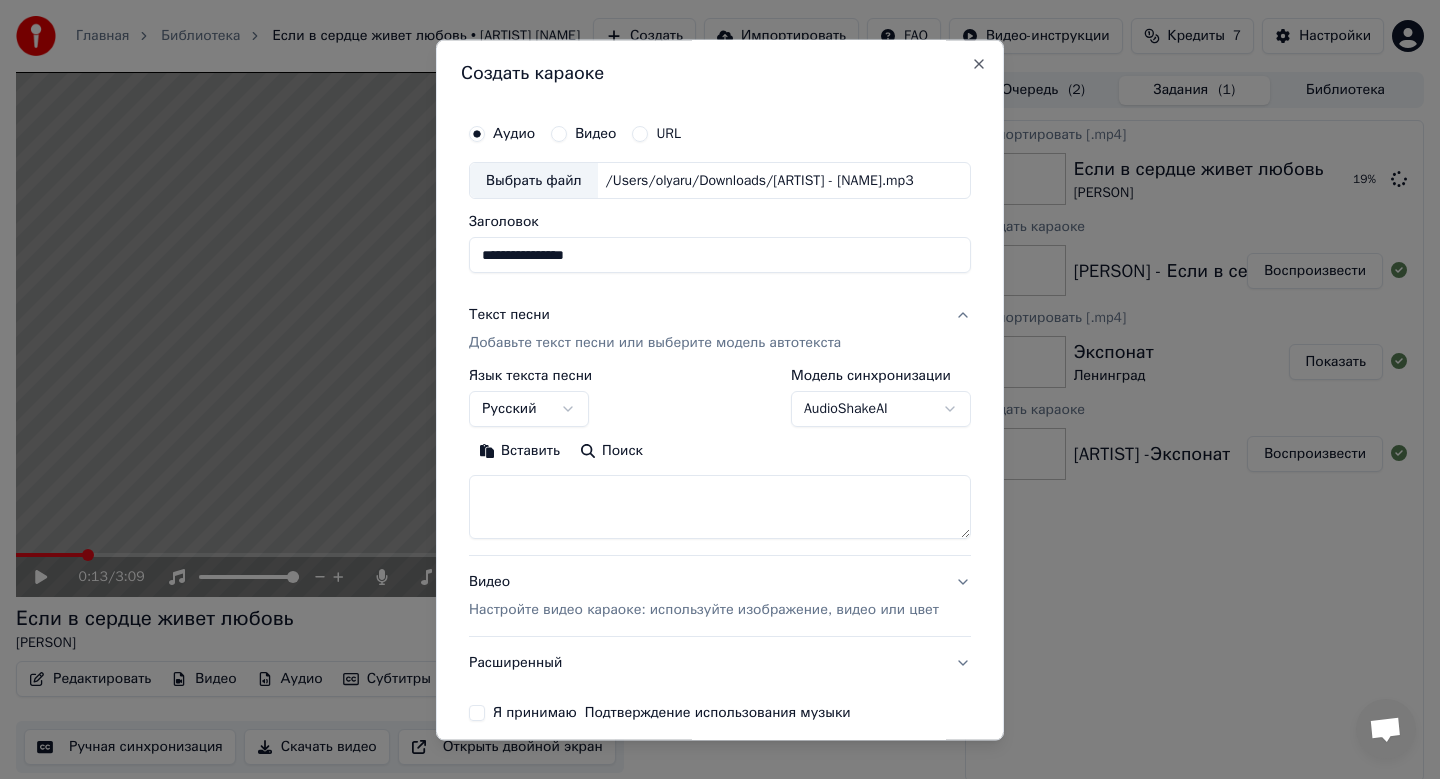 click on "Вставить" at bounding box center (519, 452) 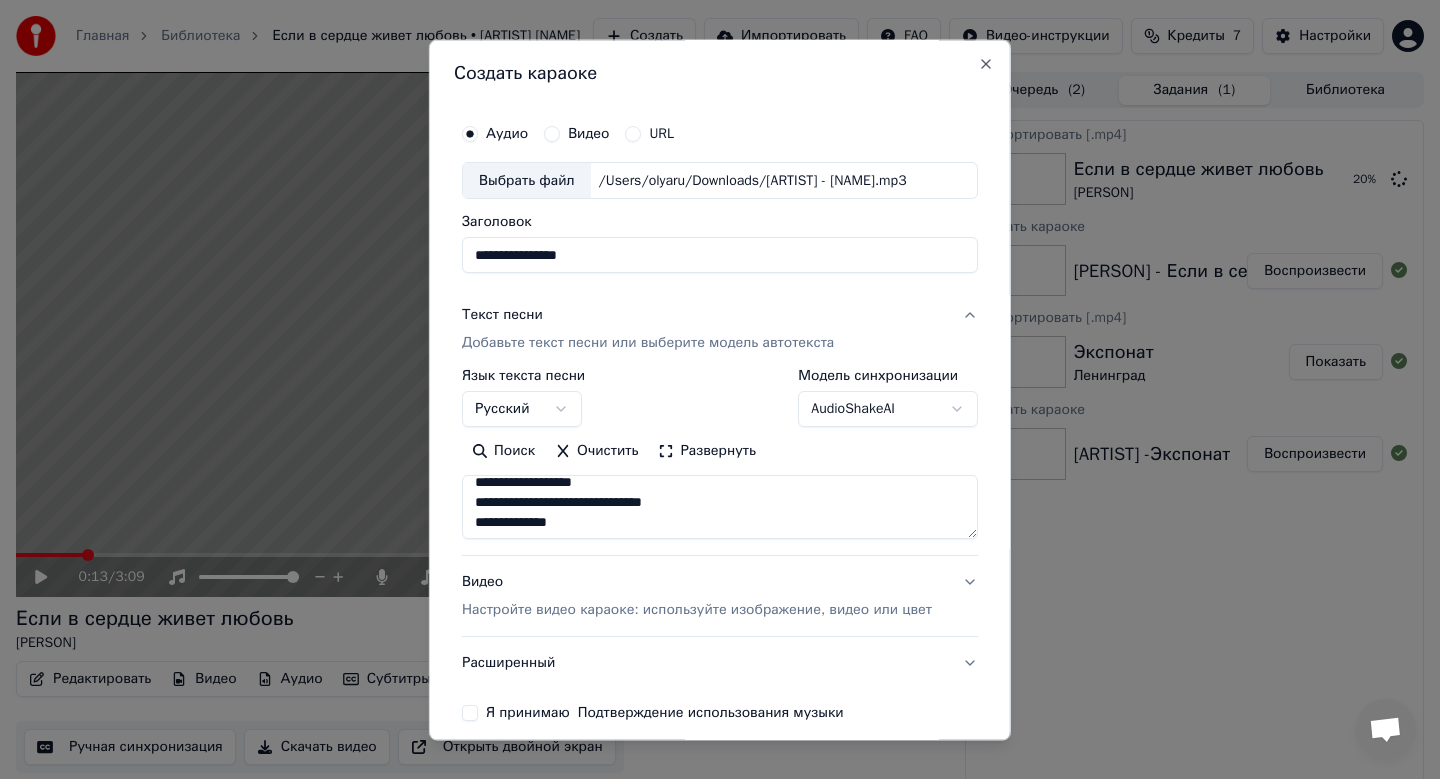 scroll, scrollTop: 833, scrollLeft: 0, axis: vertical 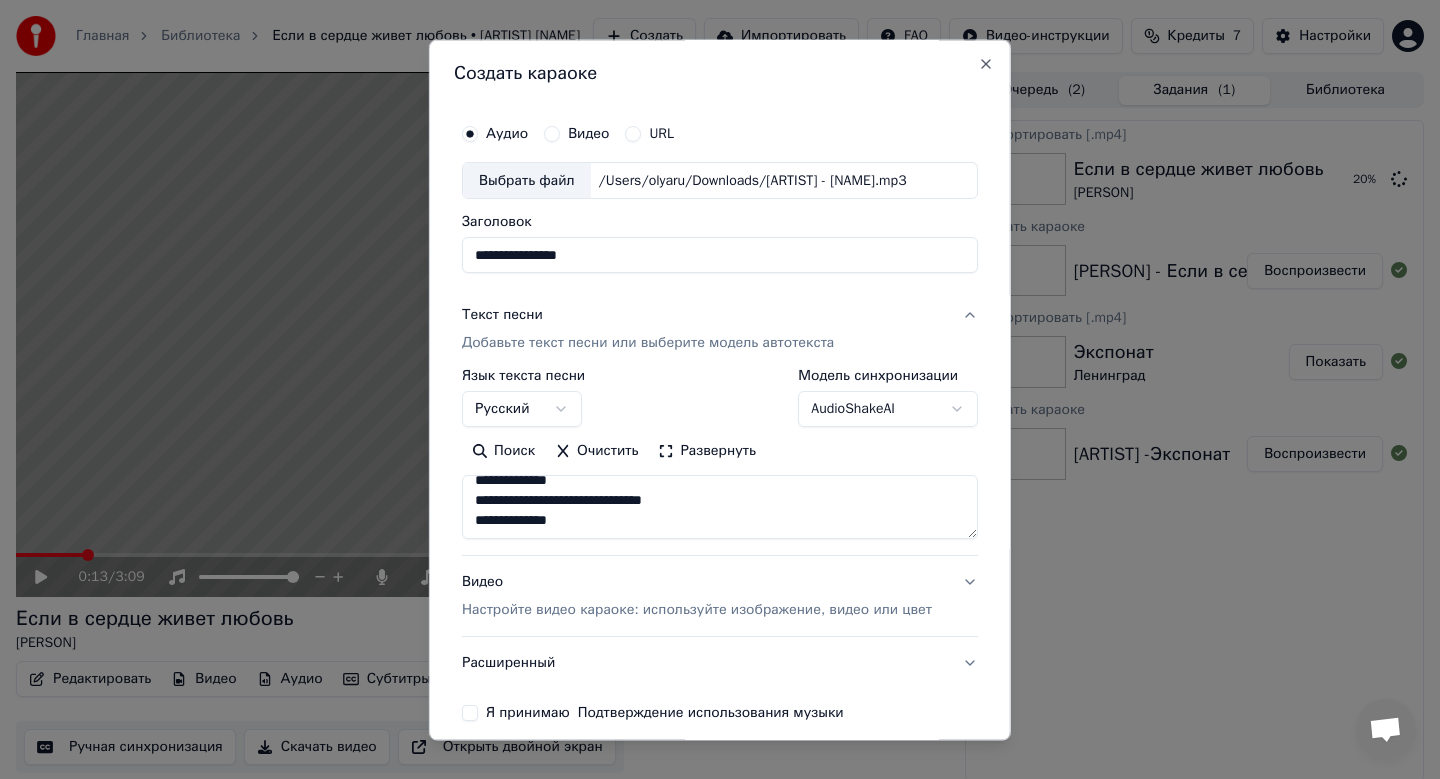 click on "Настройте видео караоке: используйте изображение, видео или цвет" at bounding box center [697, 611] 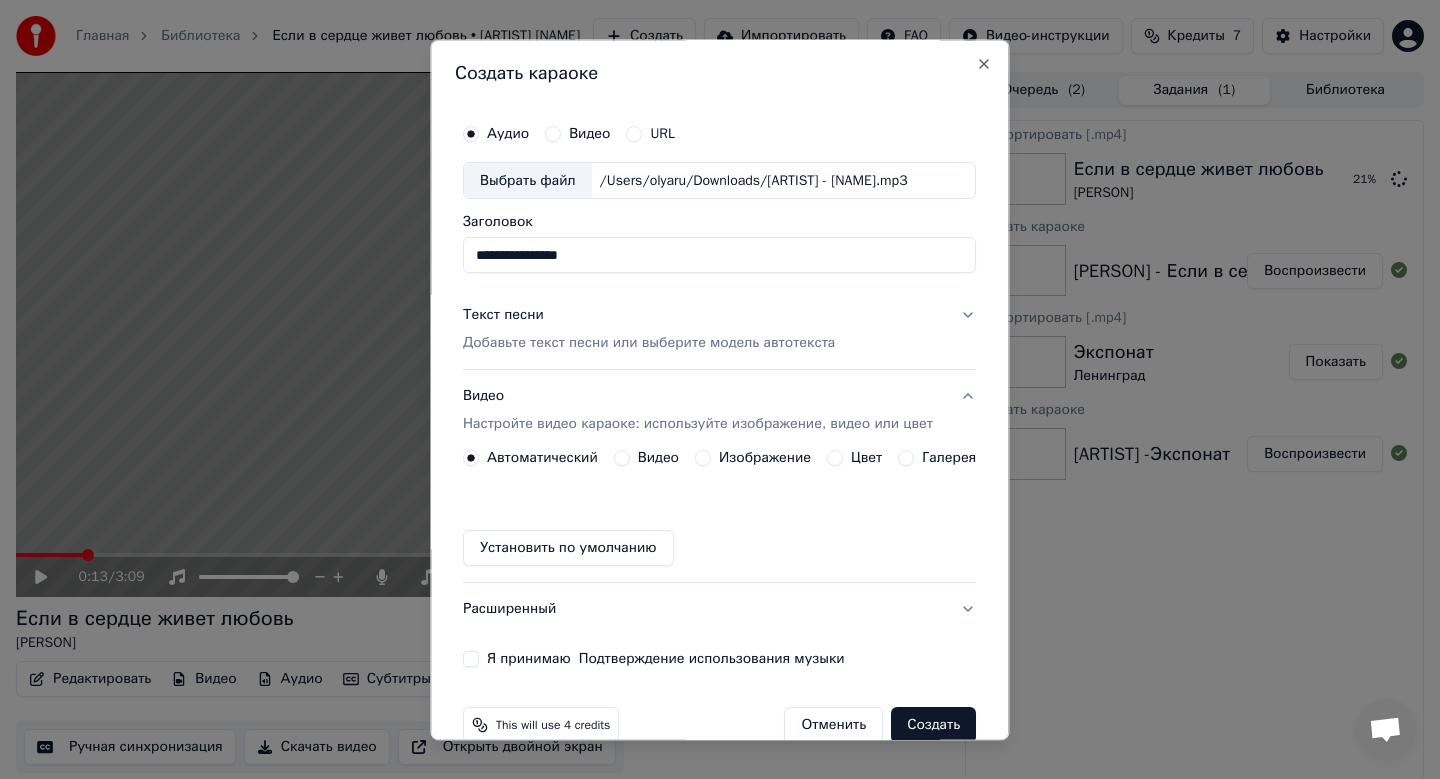 click on "Изображение" at bounding box center [765, 459] 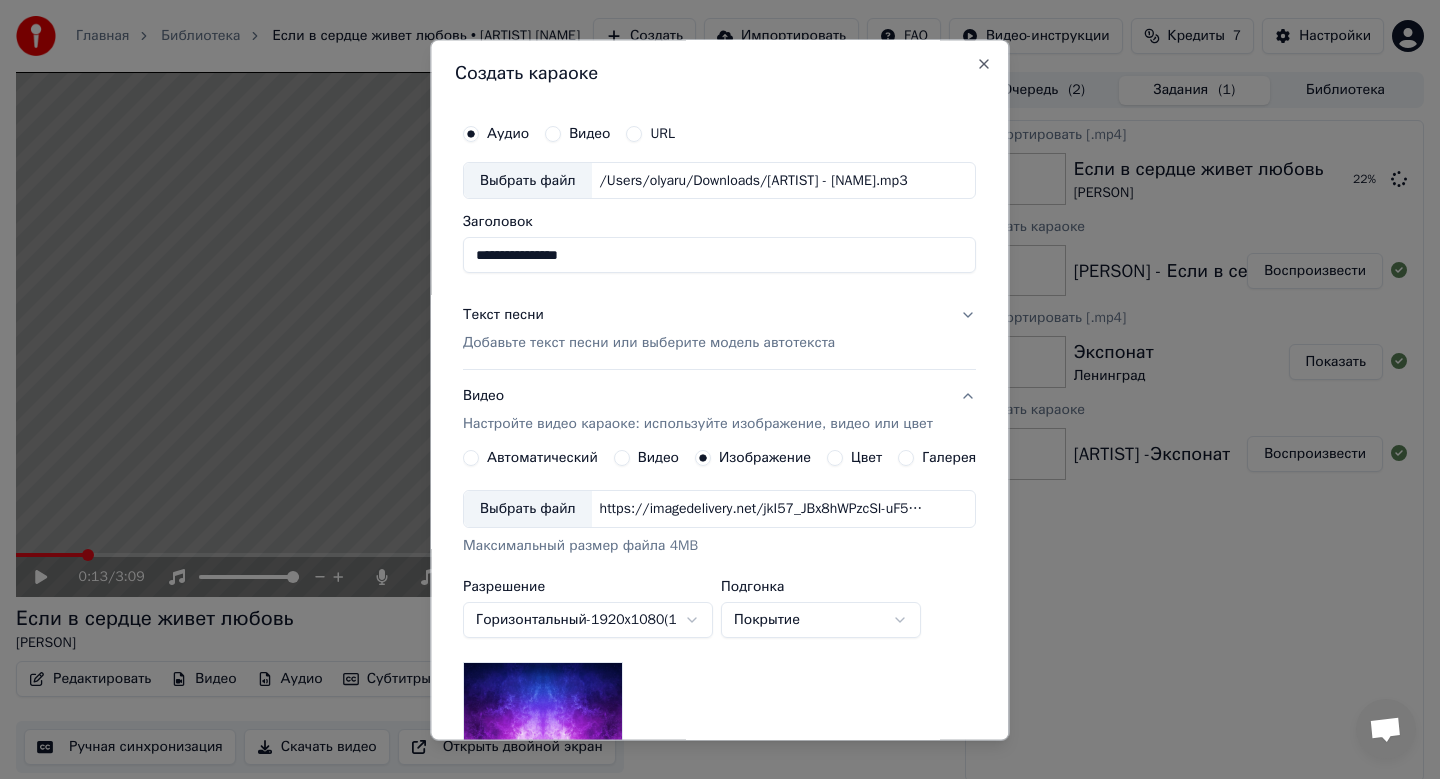 click on "Выбрать файл" at bounding box center [528, 510] 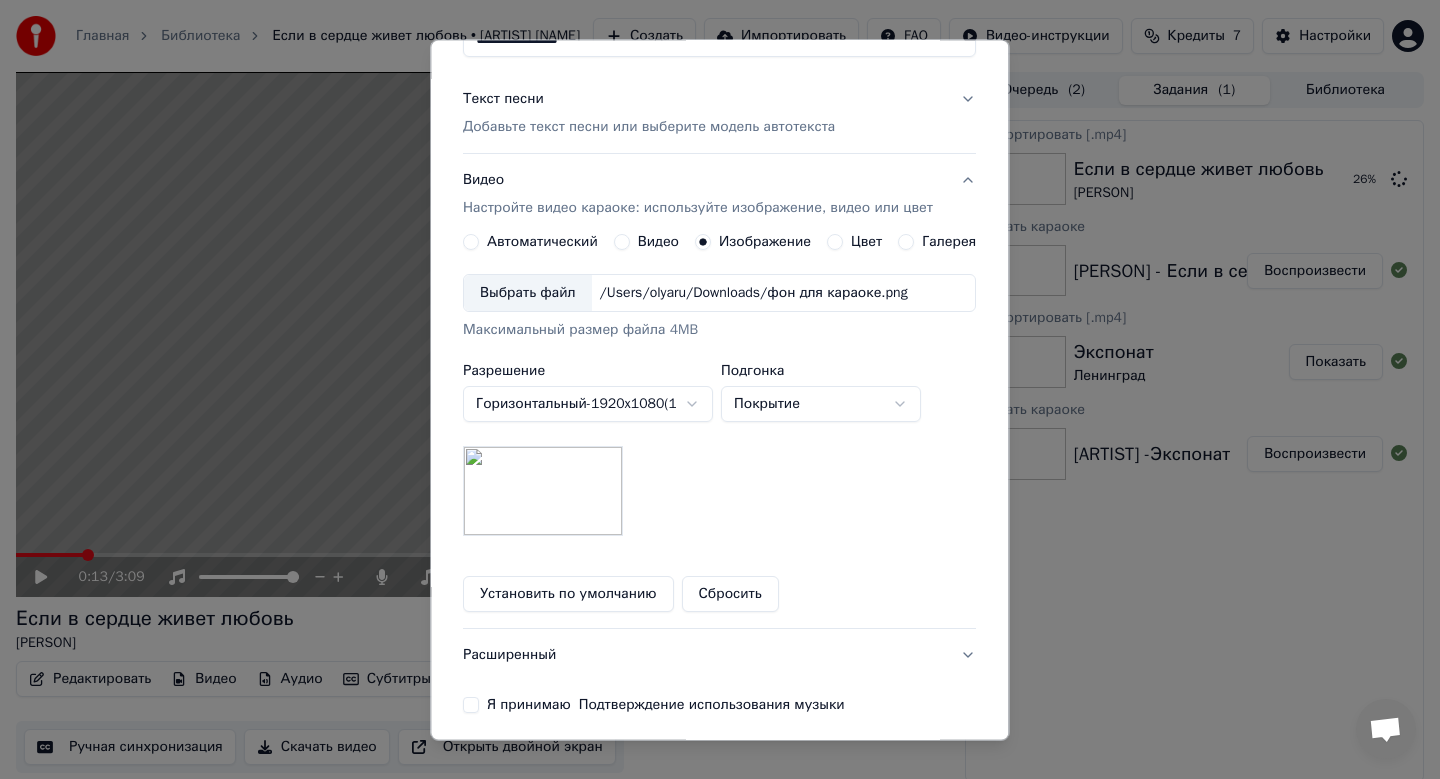 scroll, scrollTop: 299, scrollLeft: 0, axis: vertical 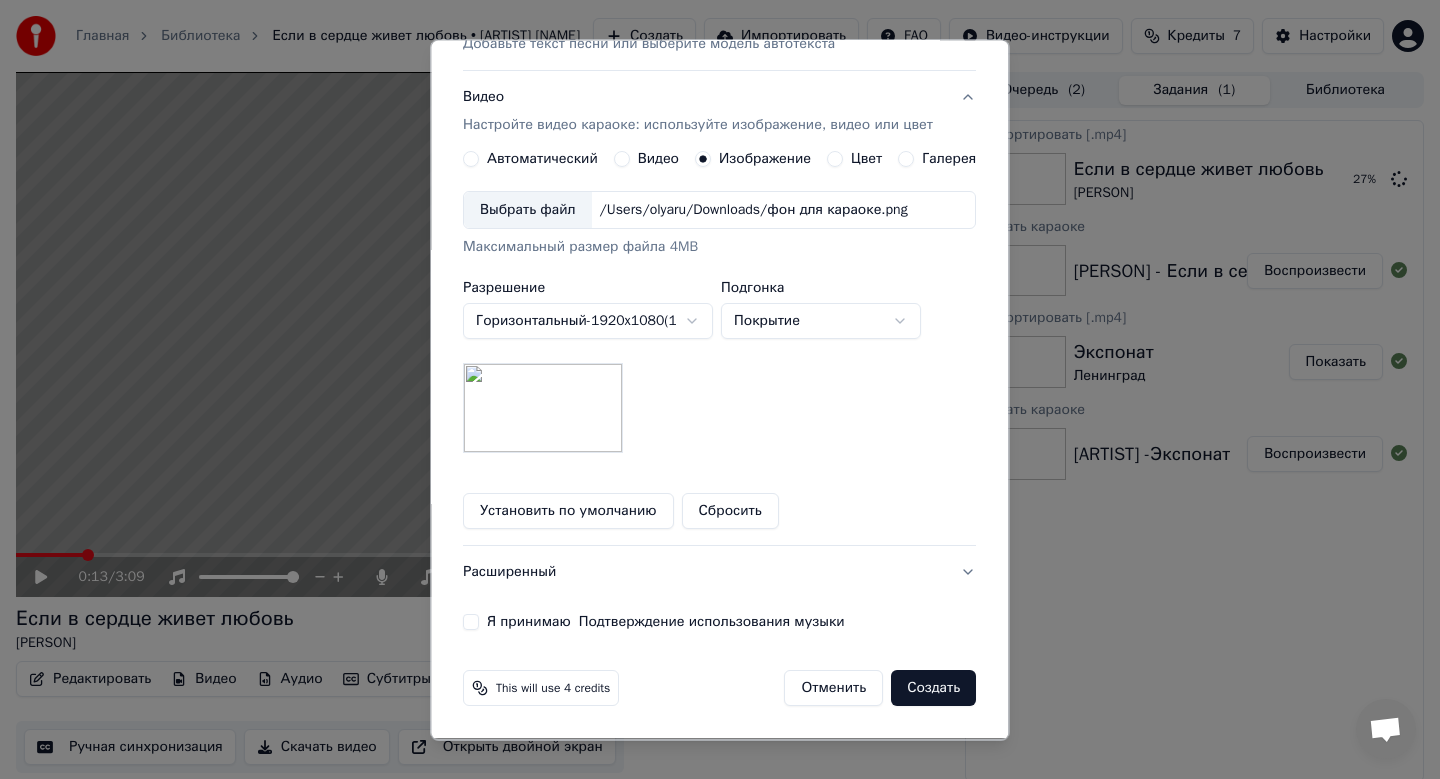 click on "Я принимаю   Подтверждение использования музыки" at bounding box center (471, 623) 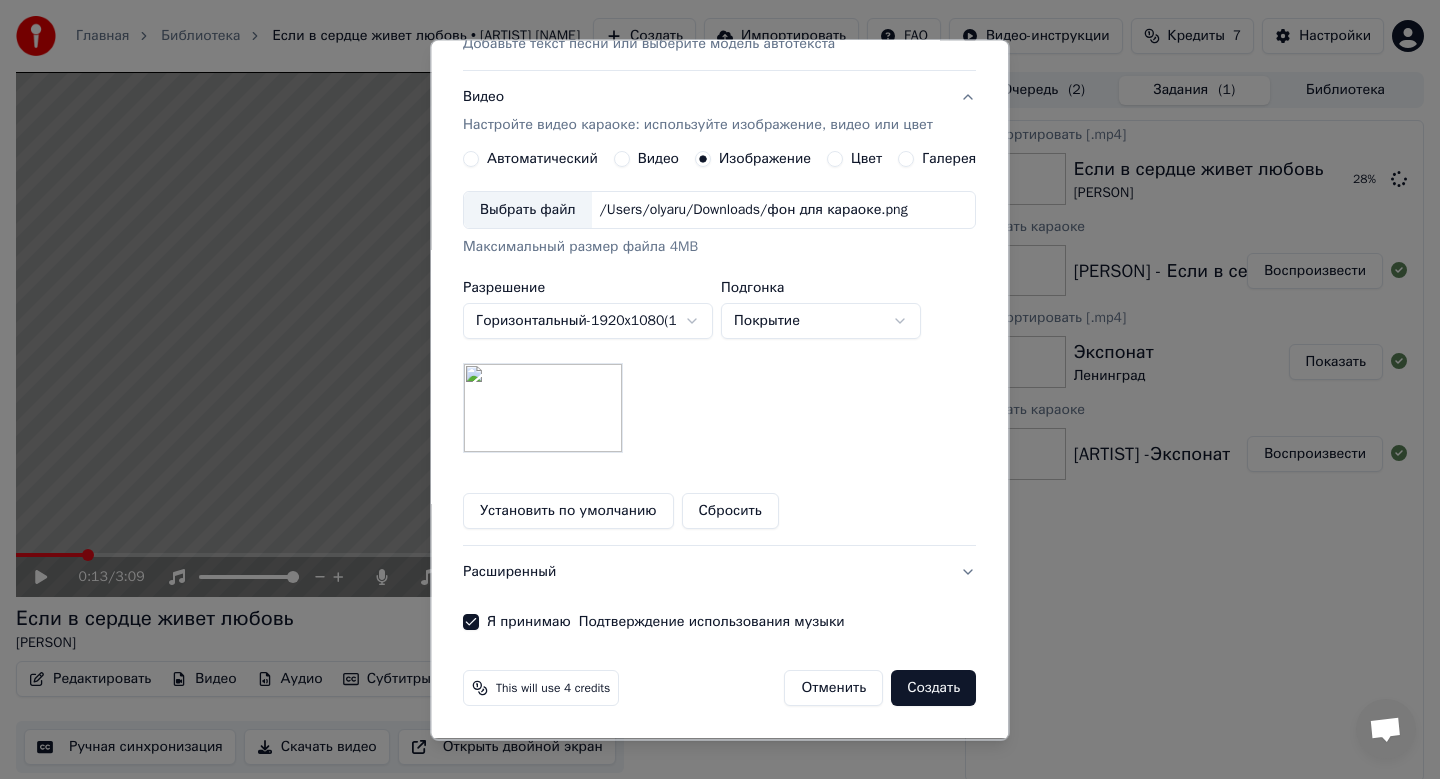 click on "Создать" at bounding box center (934, 689) 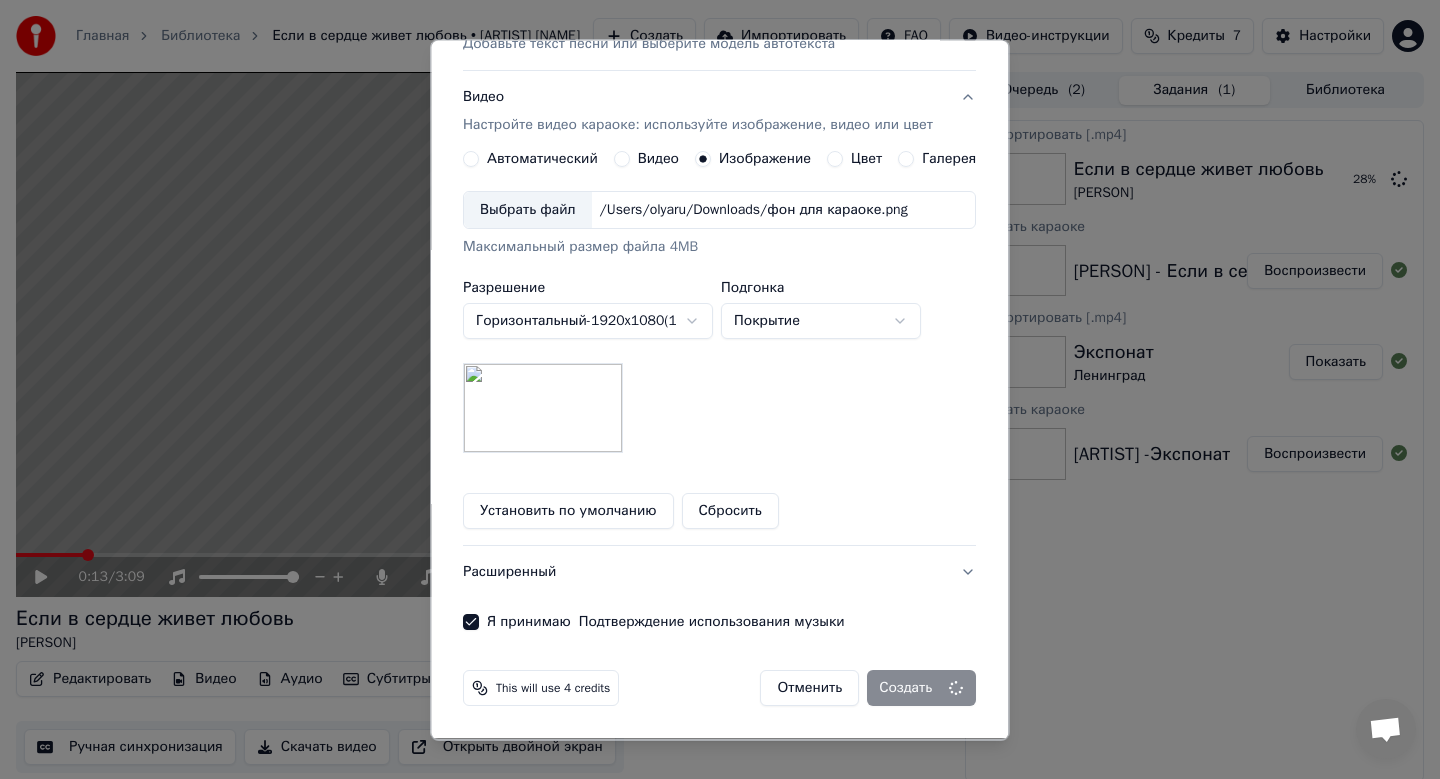 type 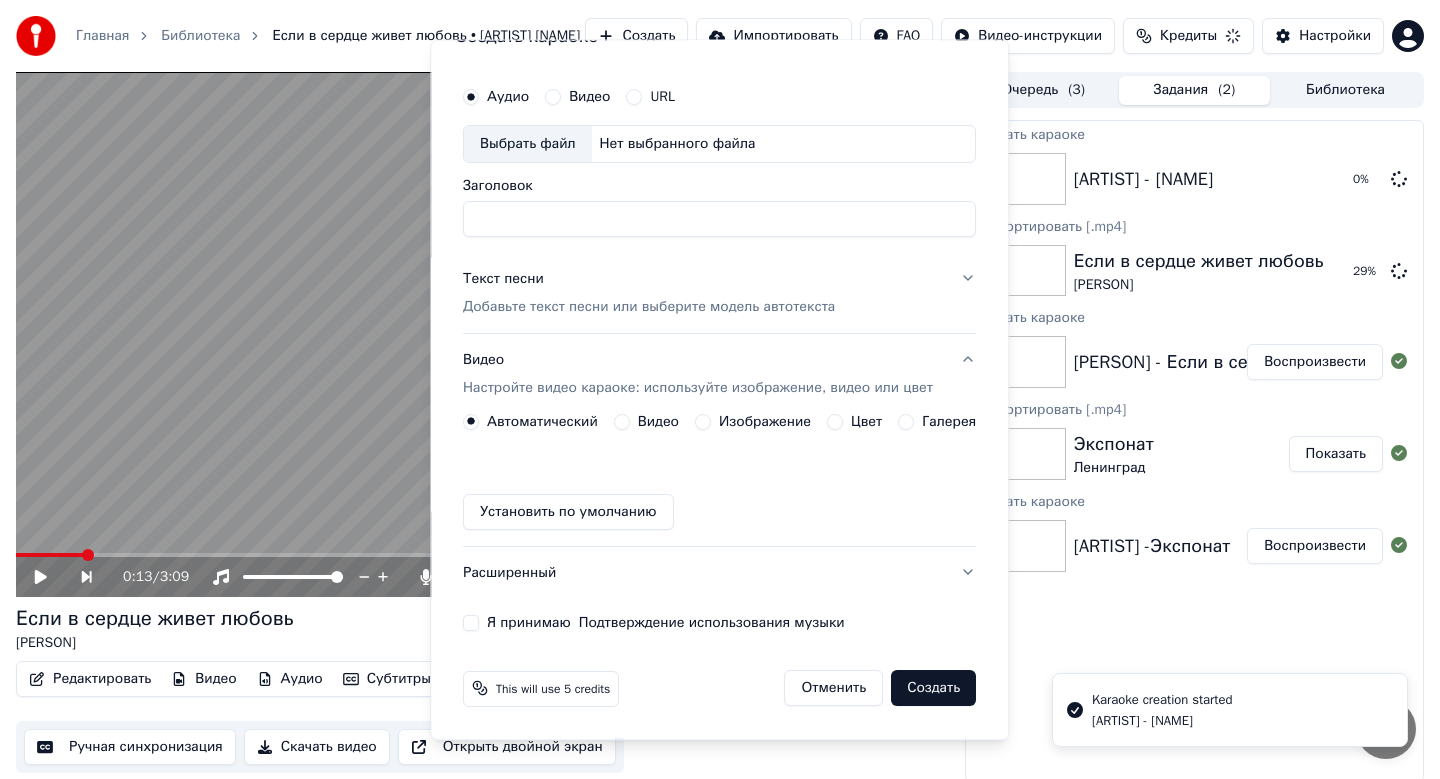 scroll, scrollTop: 37, scrollLeft: 0, axis: vertical 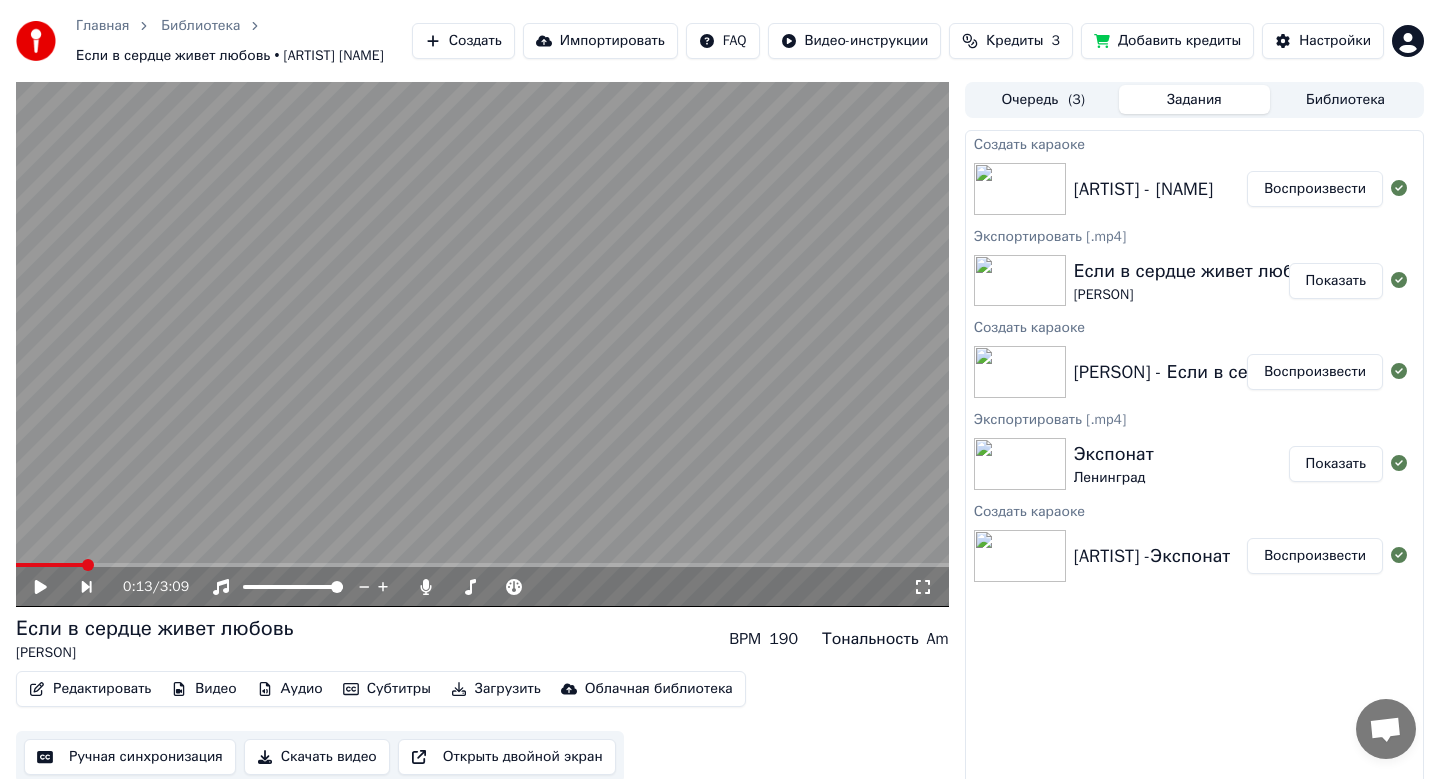 click on "Показать" at bounding box center (1336, 281) 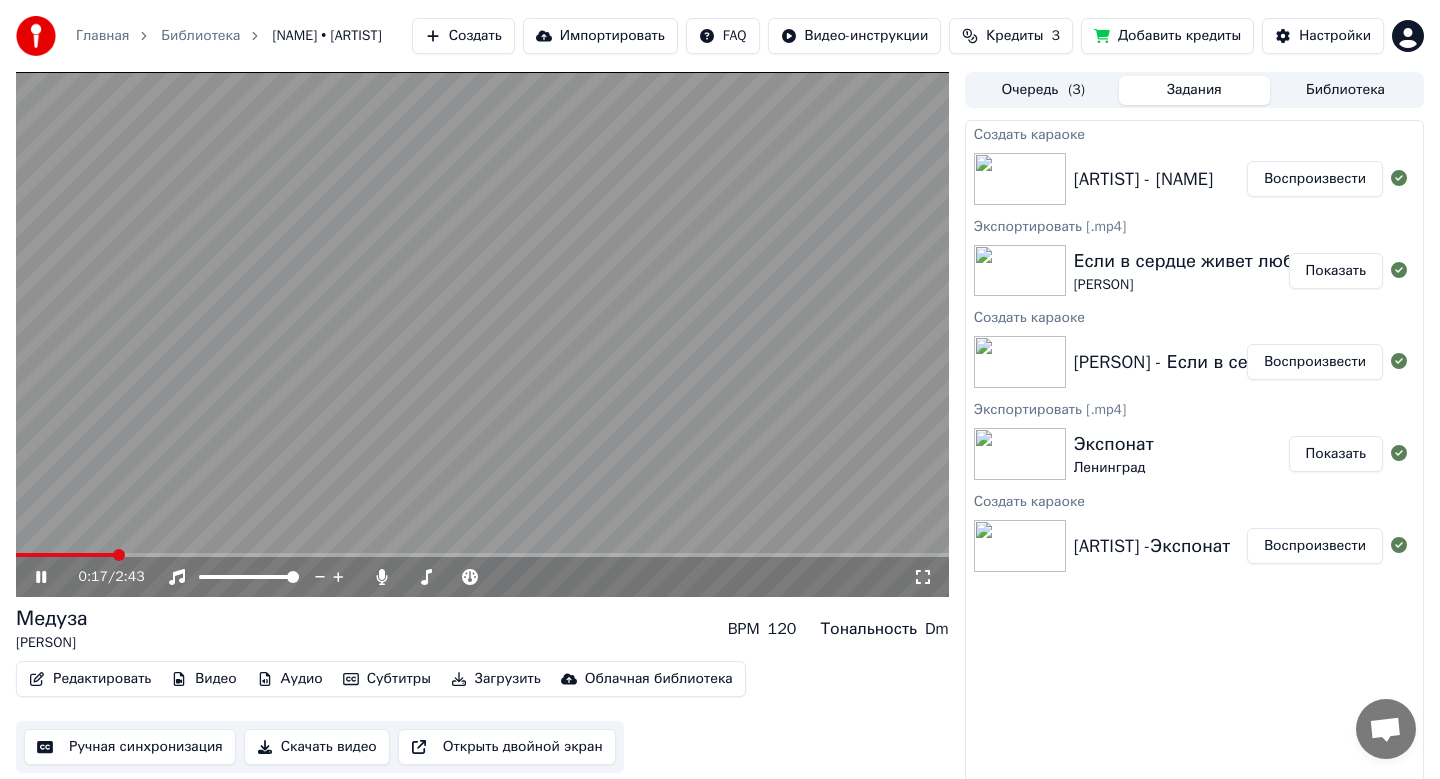 click on "Скачать видео" at bounding box center [317, 747] 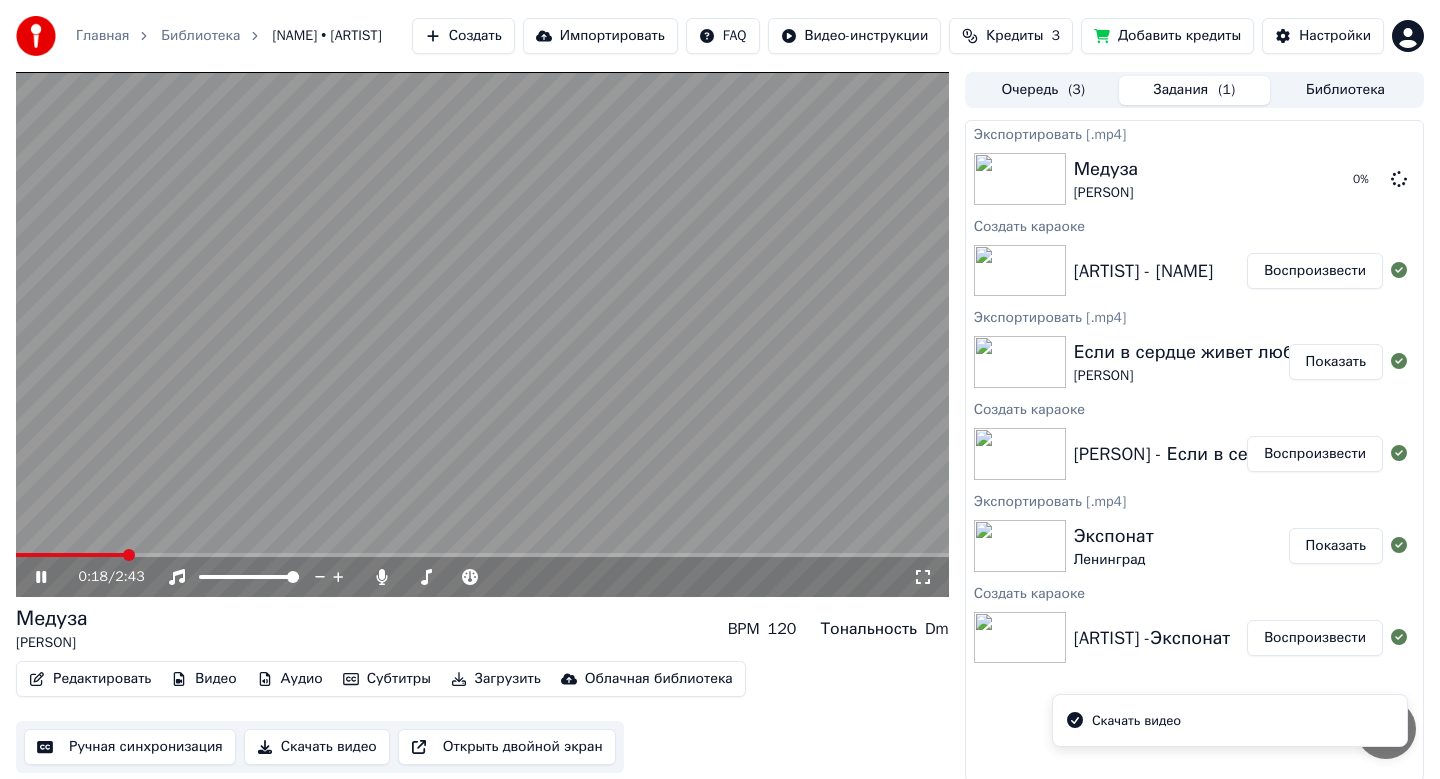click 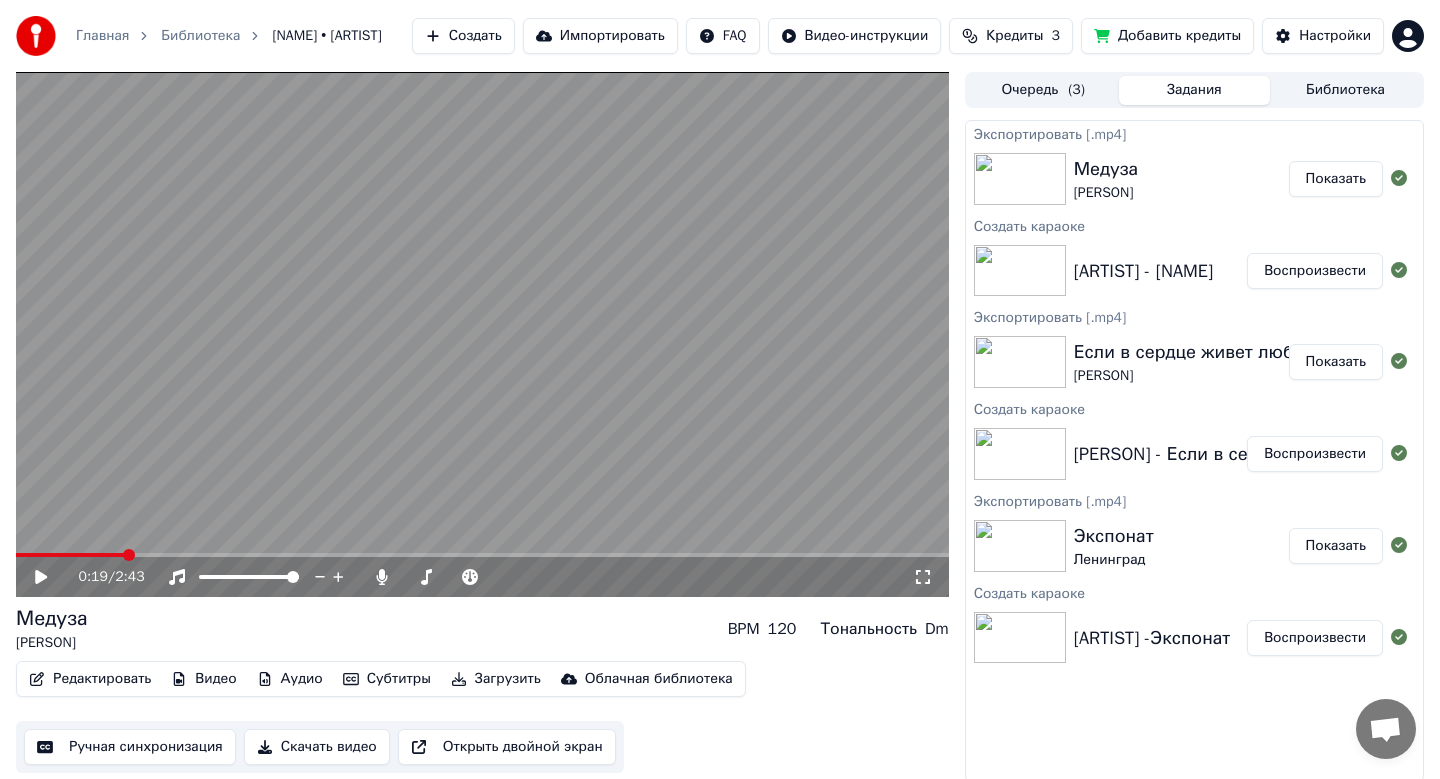 click on "Показать" at bounding box center [1336, 179] 